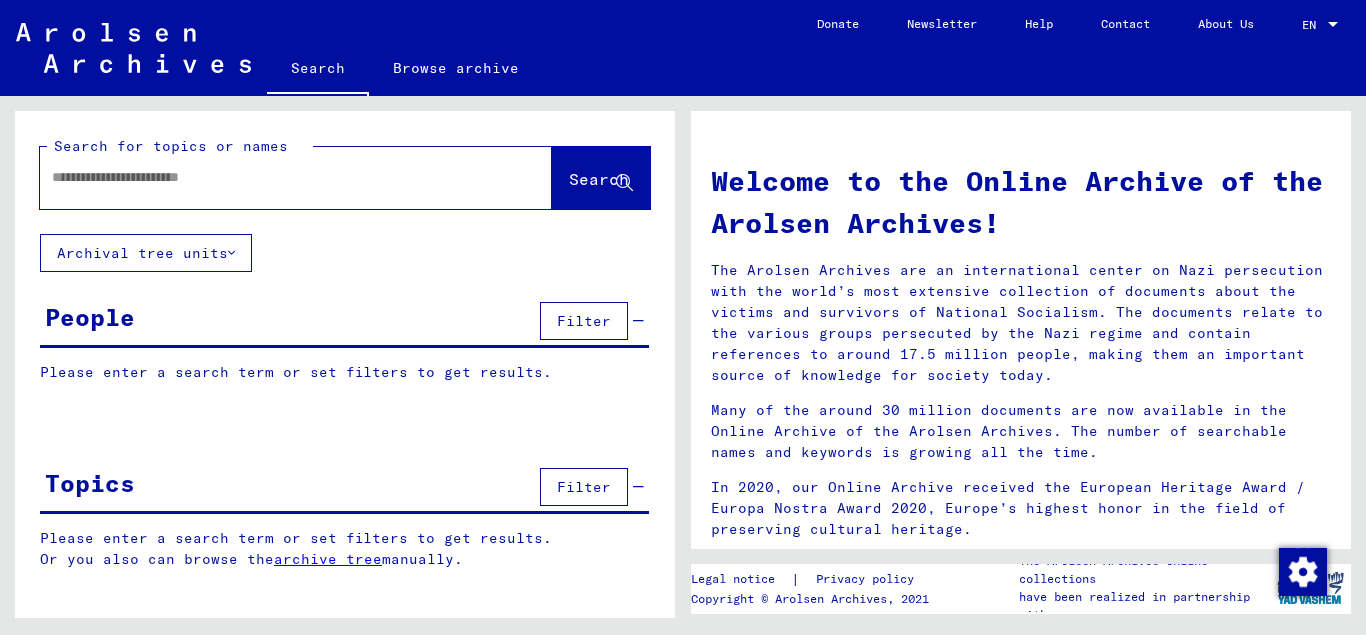 scroll, scrollTop: 0, scrollLeft: 0, axis: both 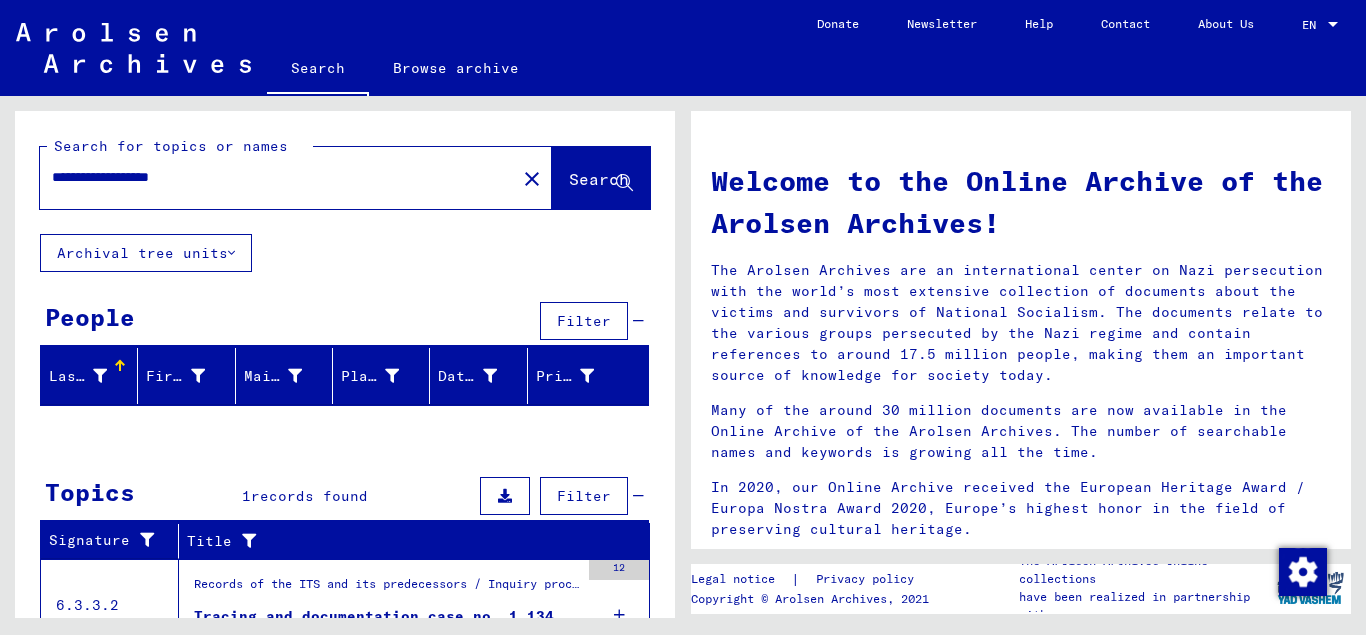 drag, startPoint x: 111, startPoint y: 177, endPoint x: 59, endPoint y: 177, distance: 52 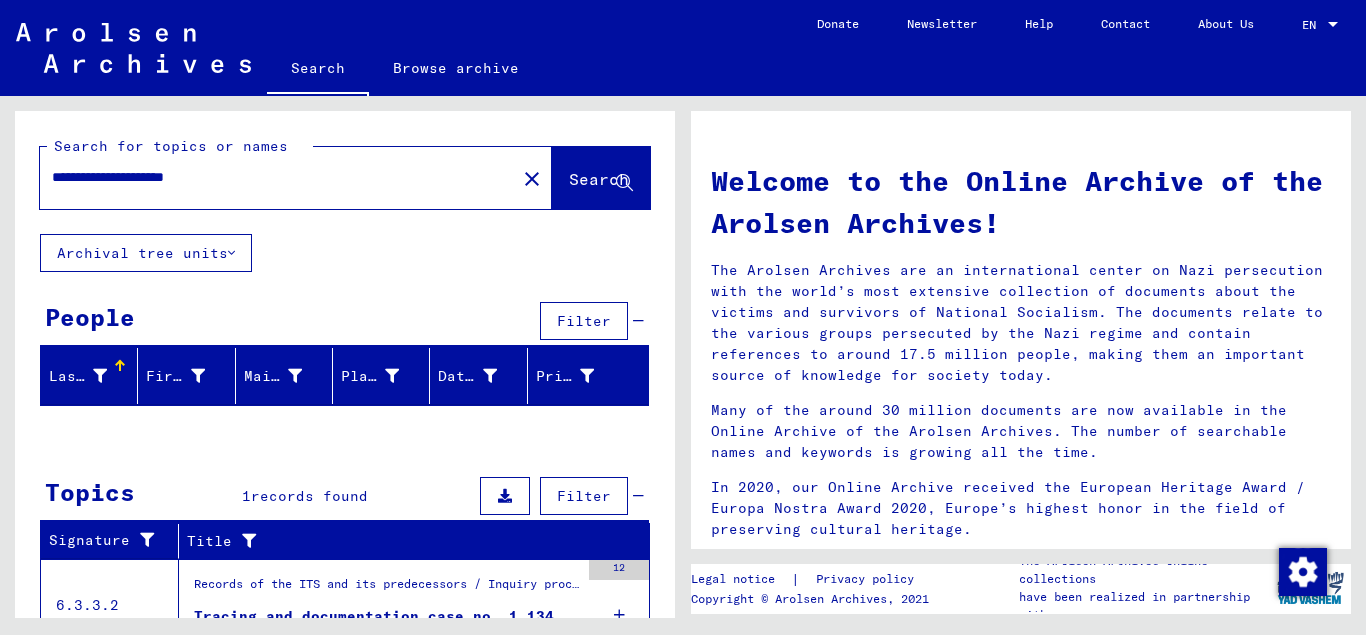 type on "**********" 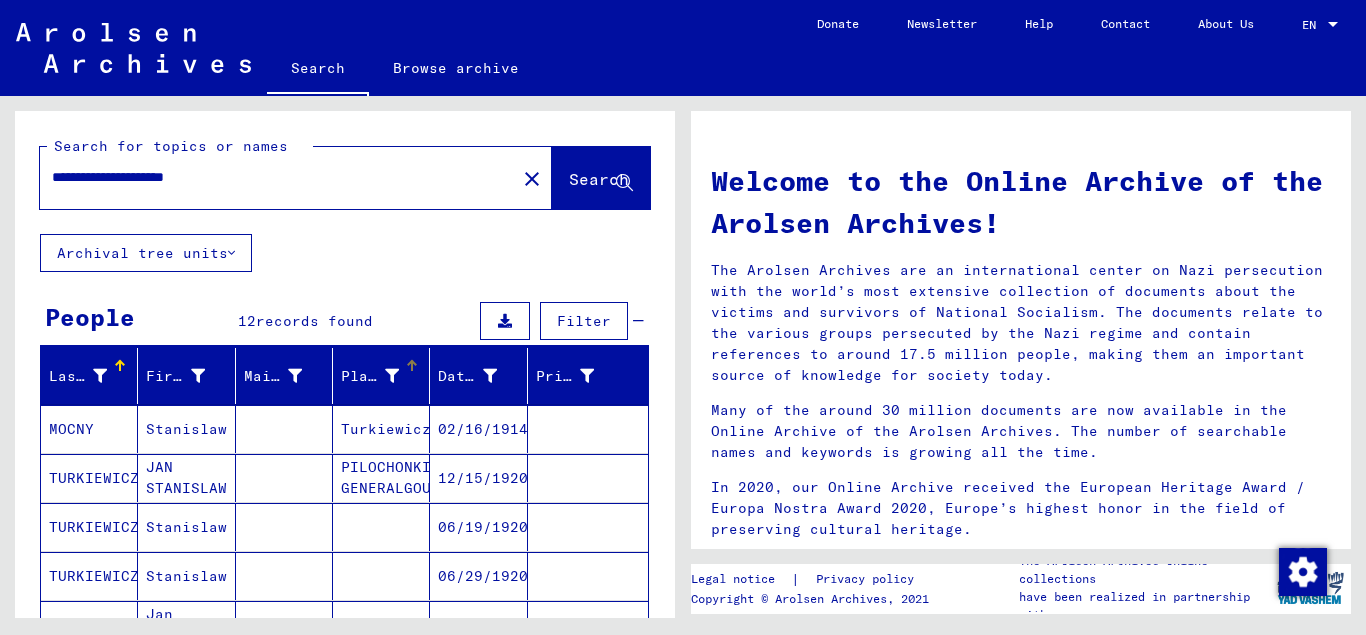 click on "Place of Birth" at bounding box center [370, 376] 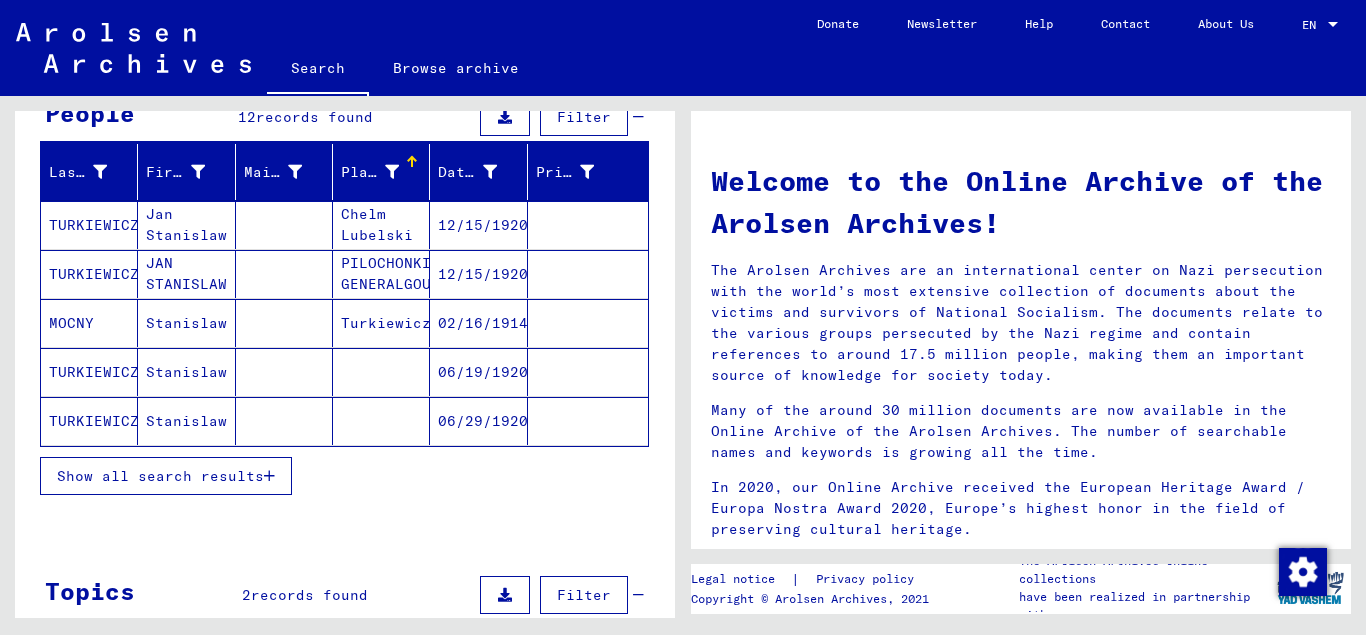 scroll, scrollTop: 250, scrollLeft: 0, axis: vertical 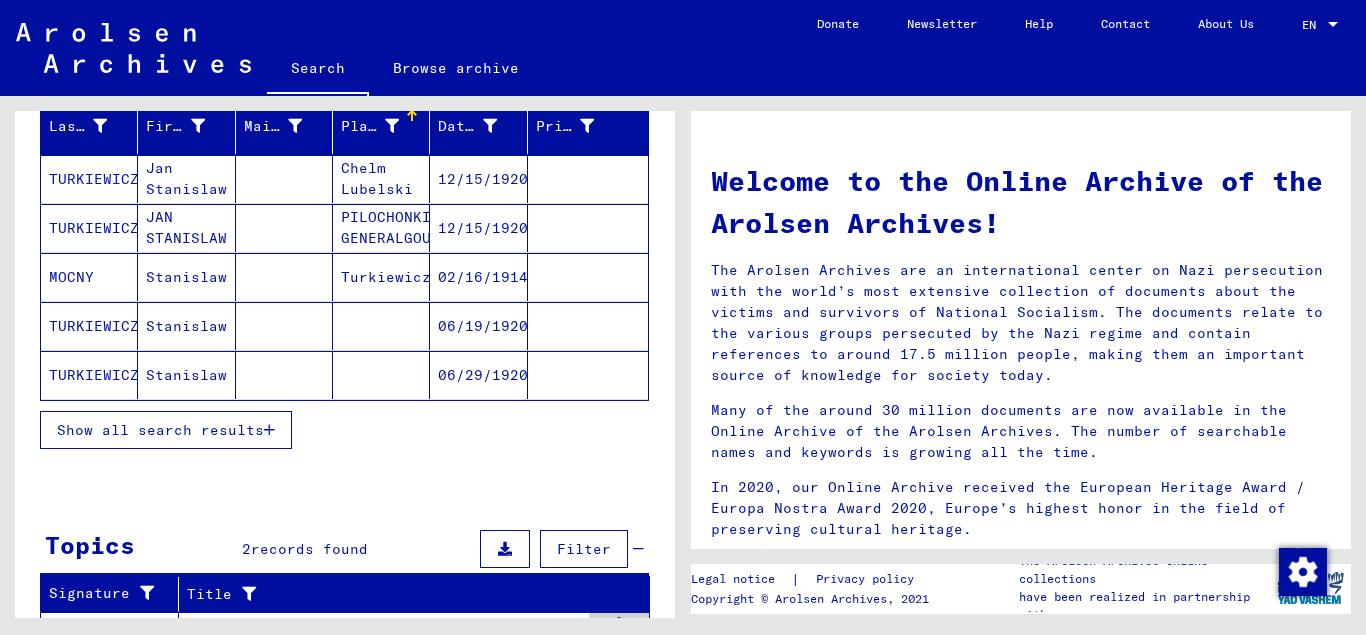 click on "Show all search results" at bounding box center [160, 430] 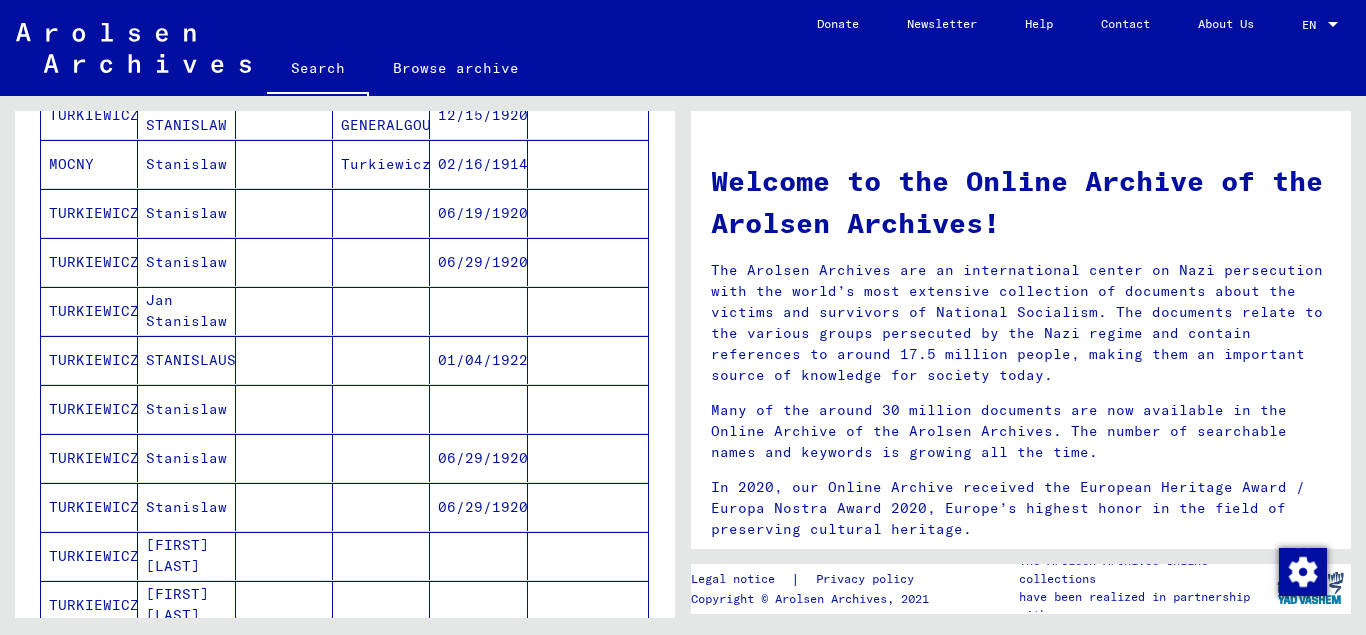 scroll, scrollTop: 379, scrollLeft: 0, axis: vertical 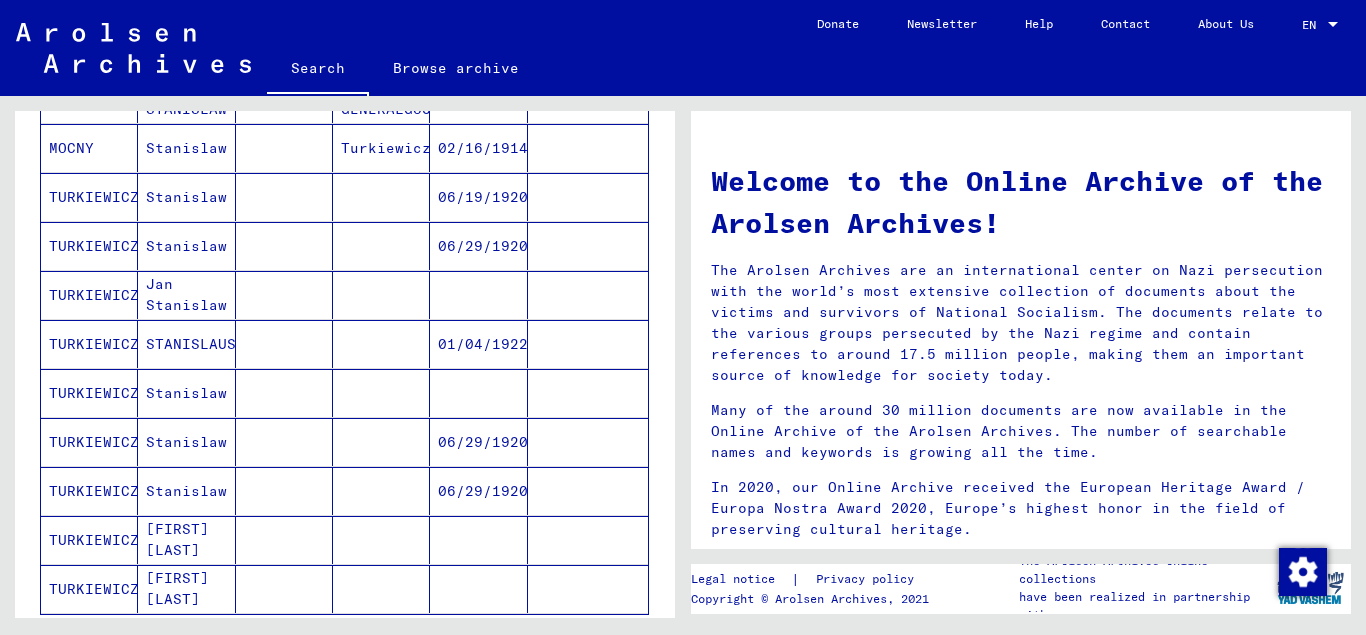 click on "Stanislaw" at bounding box center [186, 540] 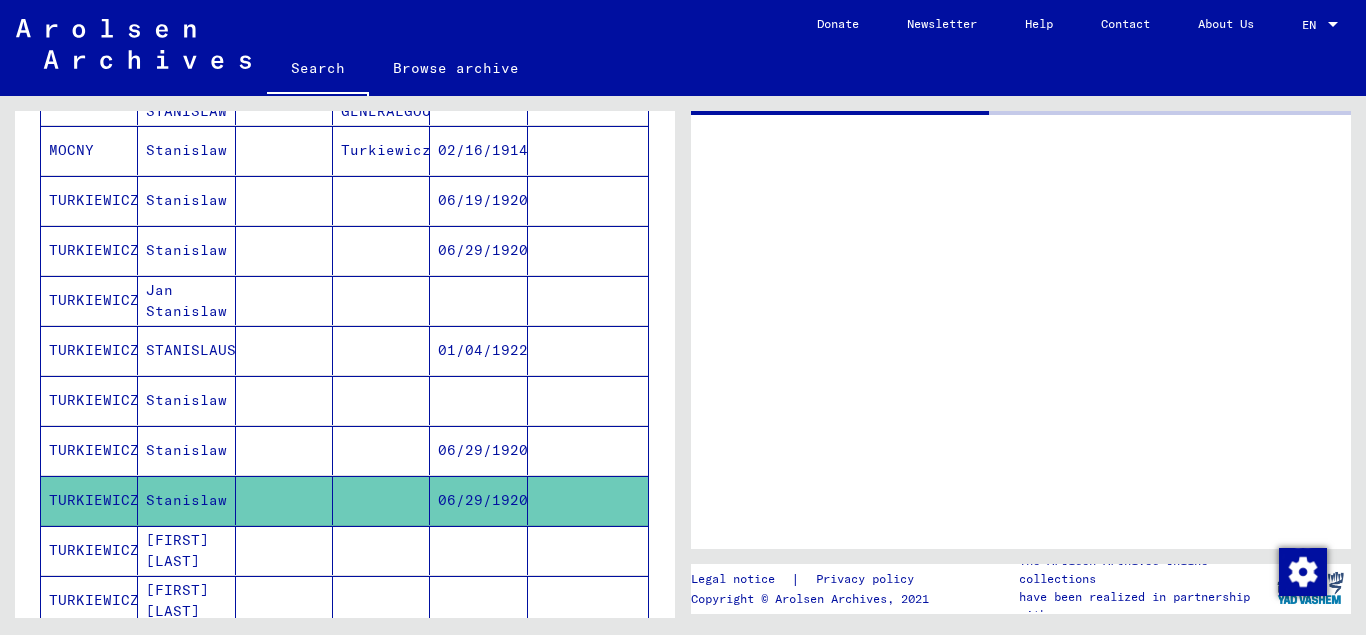 scroll, scrollTop: 380, scrollLeft: 0, axis: vertical 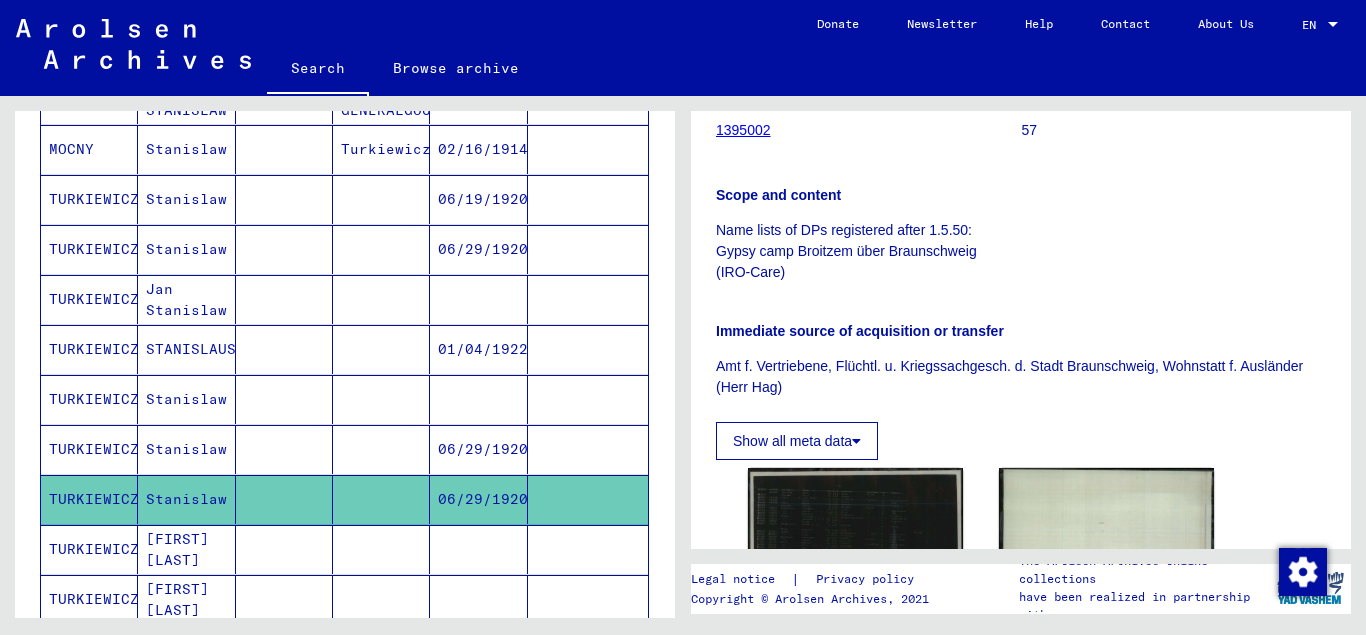 click on "06/29/1920" at bounding box center [478, 499] 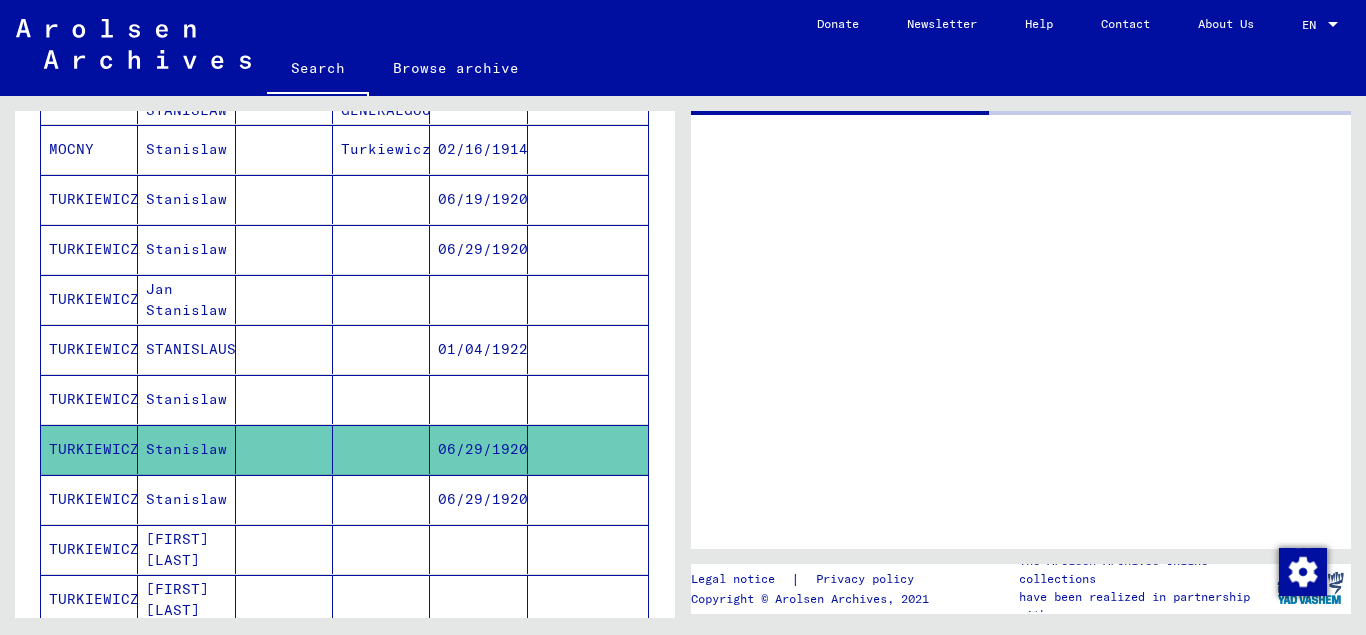 scroll, scrollTop: 0, scrollLeft: 0, axis: both 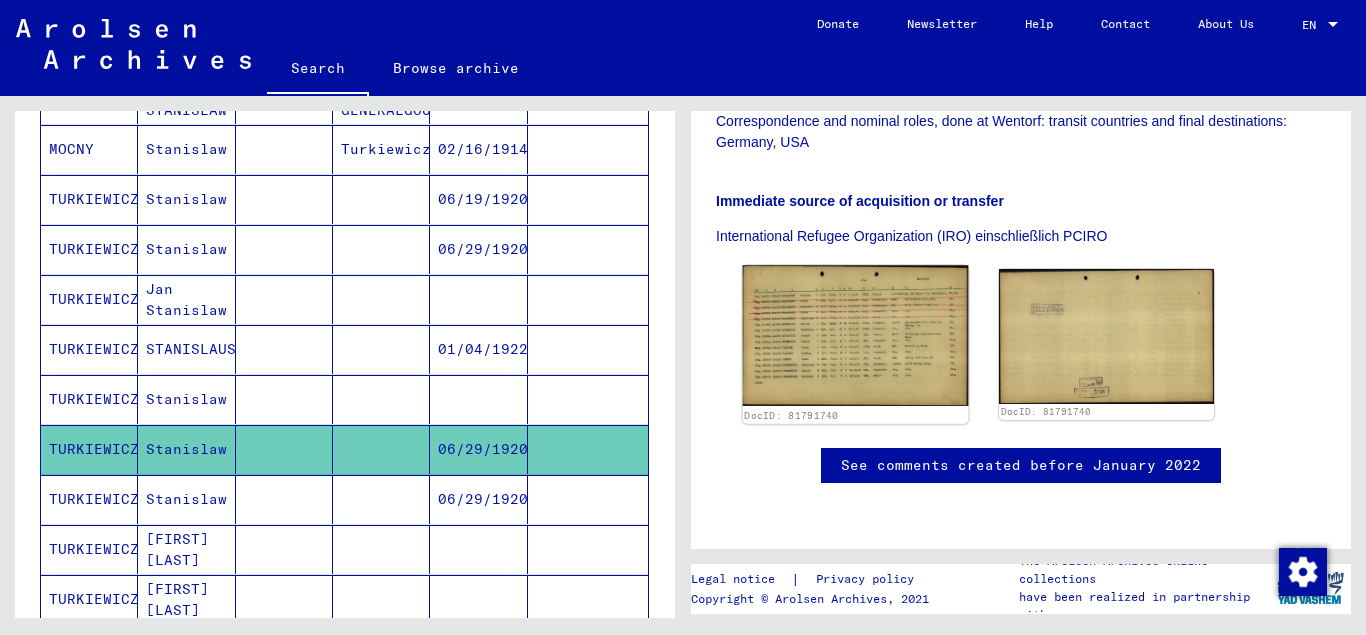 click 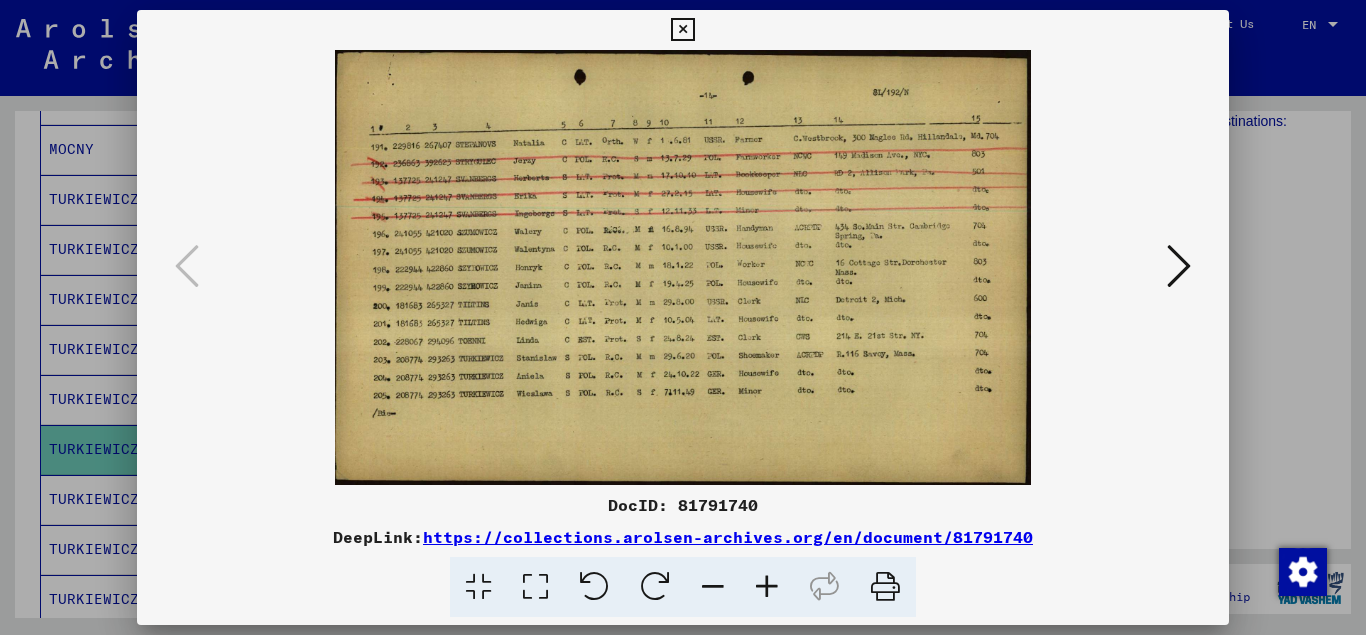 click at bounding box center (767, 587) 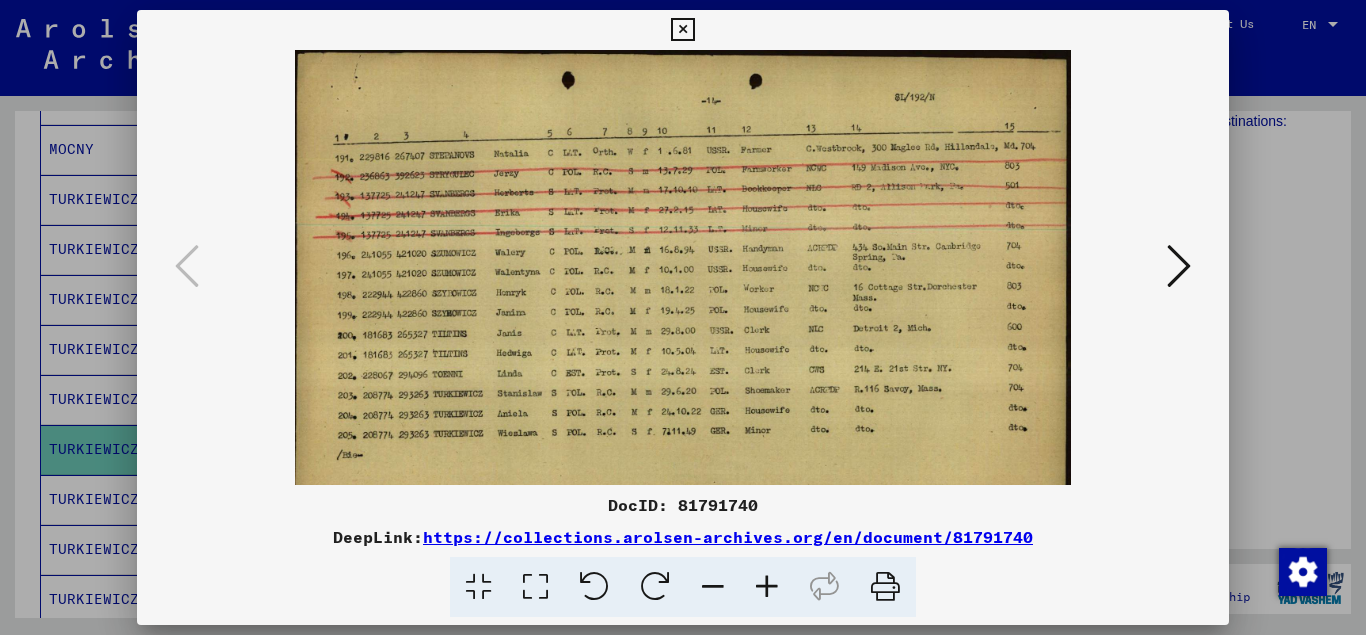 click at bounding box center (767, 587) 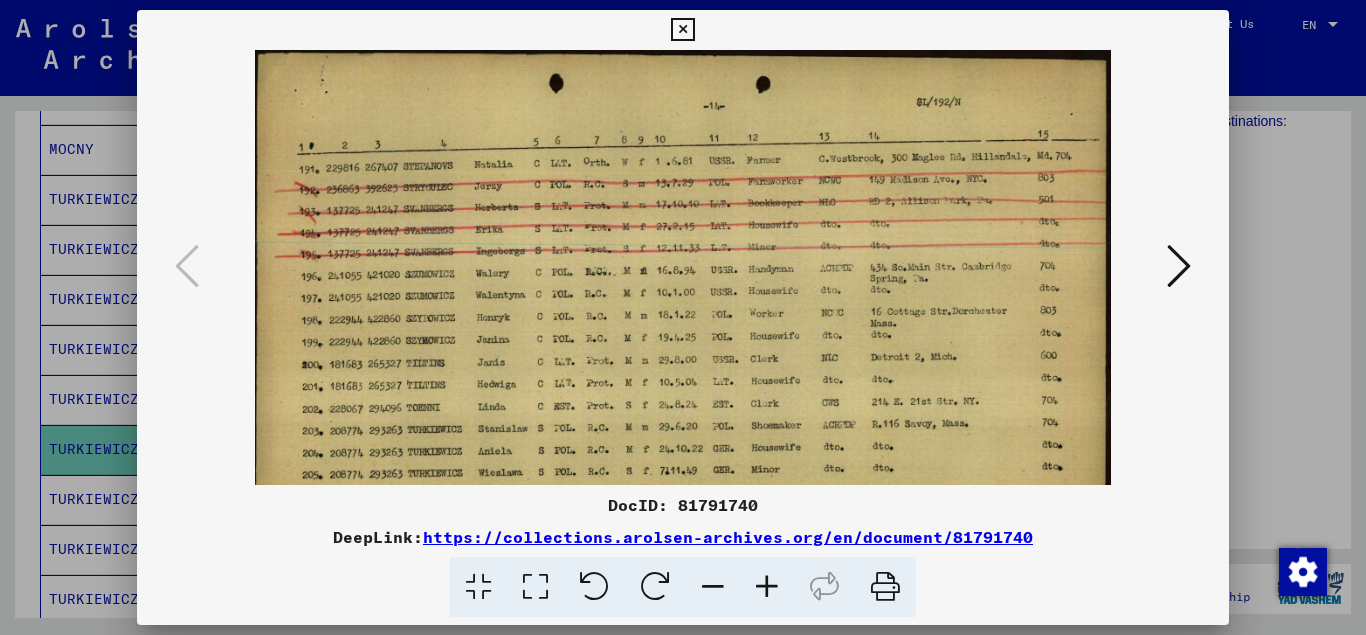 click at bounding box center (767, 587) 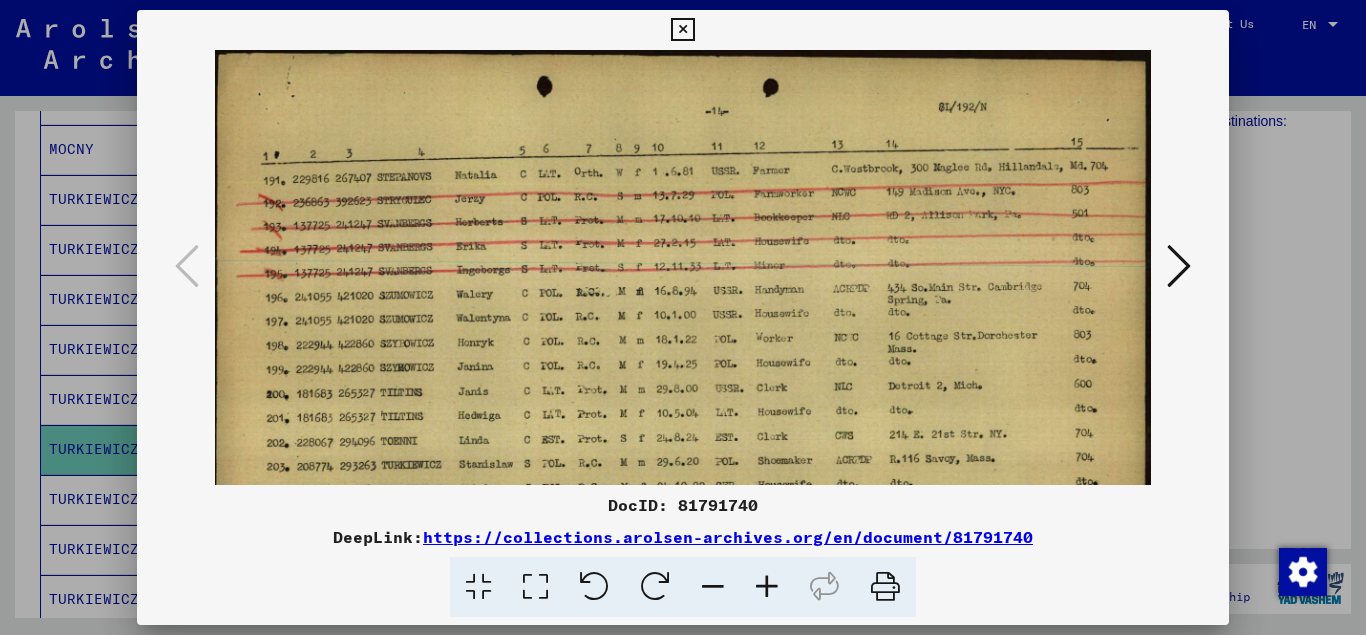 click at bounding box center (767, 587) 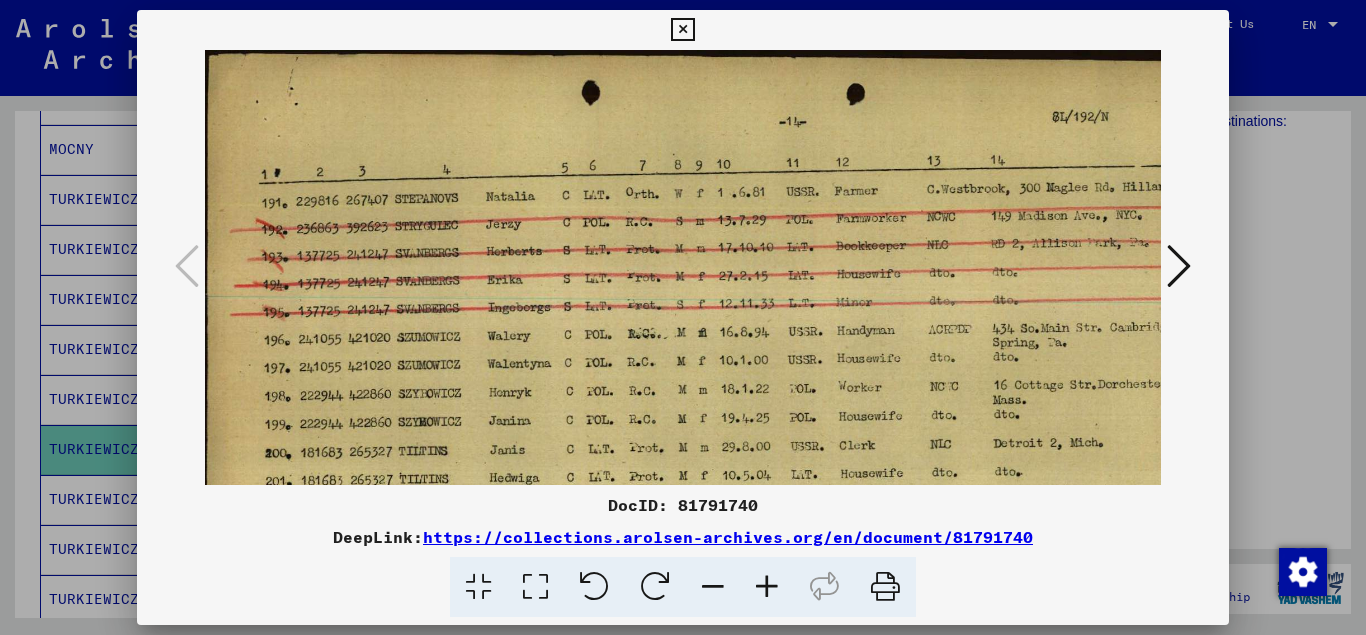 click at bounding box center [767, 587] 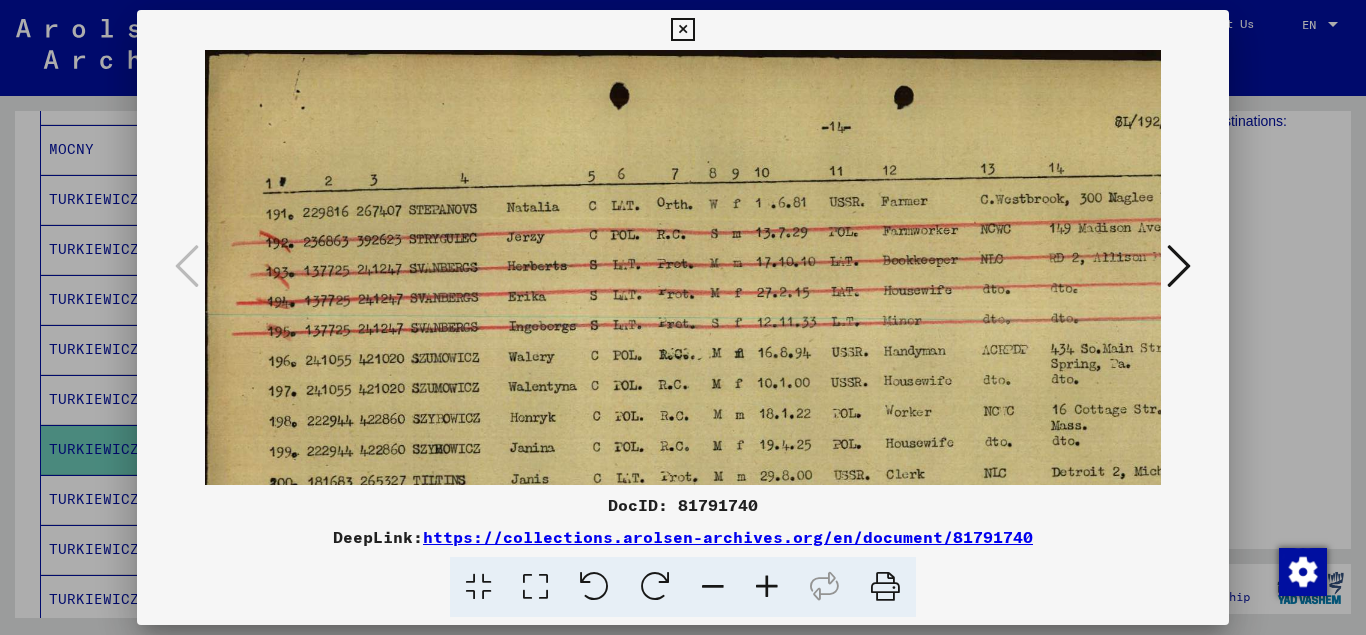 click at bounding box center (767, 587) 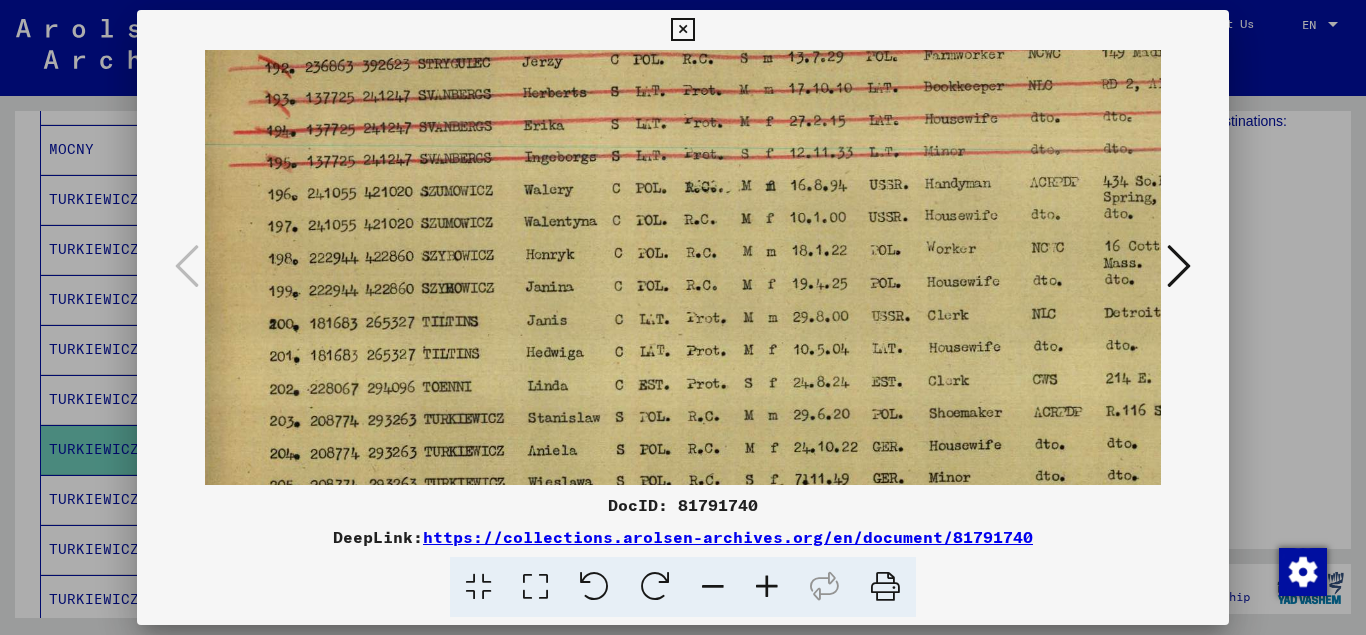 scroll, scrollTop: 194, scrollLeft: 5, axis: both 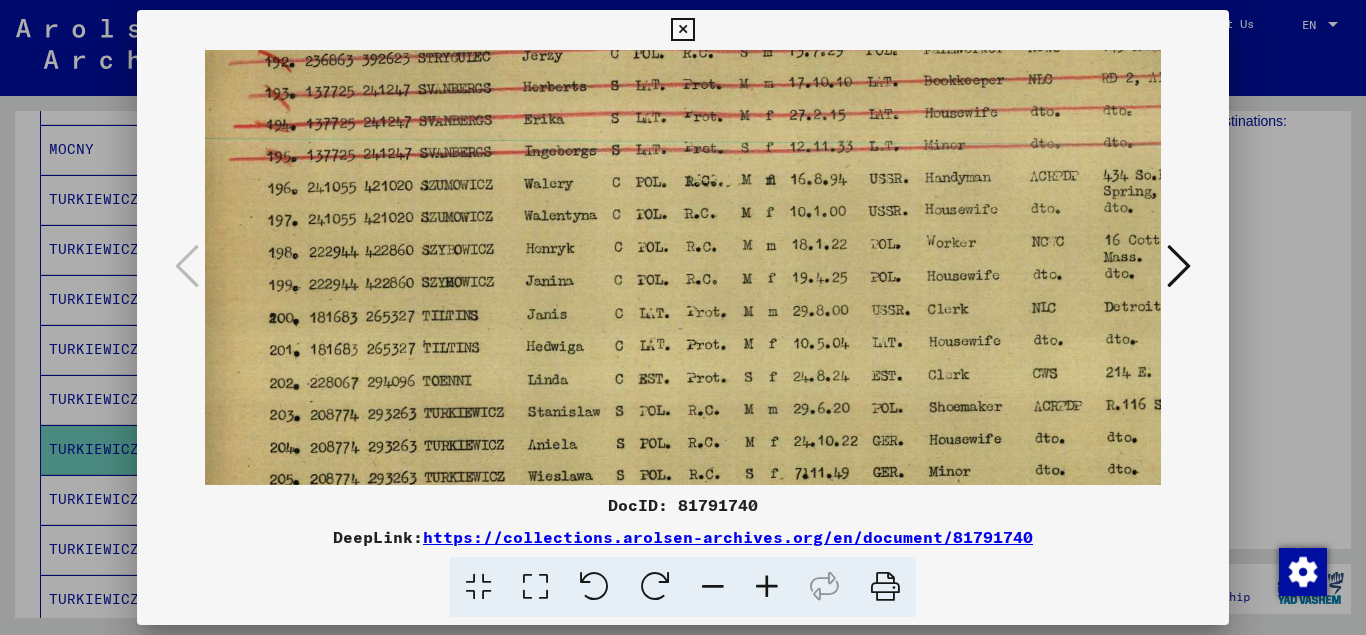 drag, startPoint x: 899, startPoint y: 418, endPoint x: 899, endPoint y: 224, distance: 194 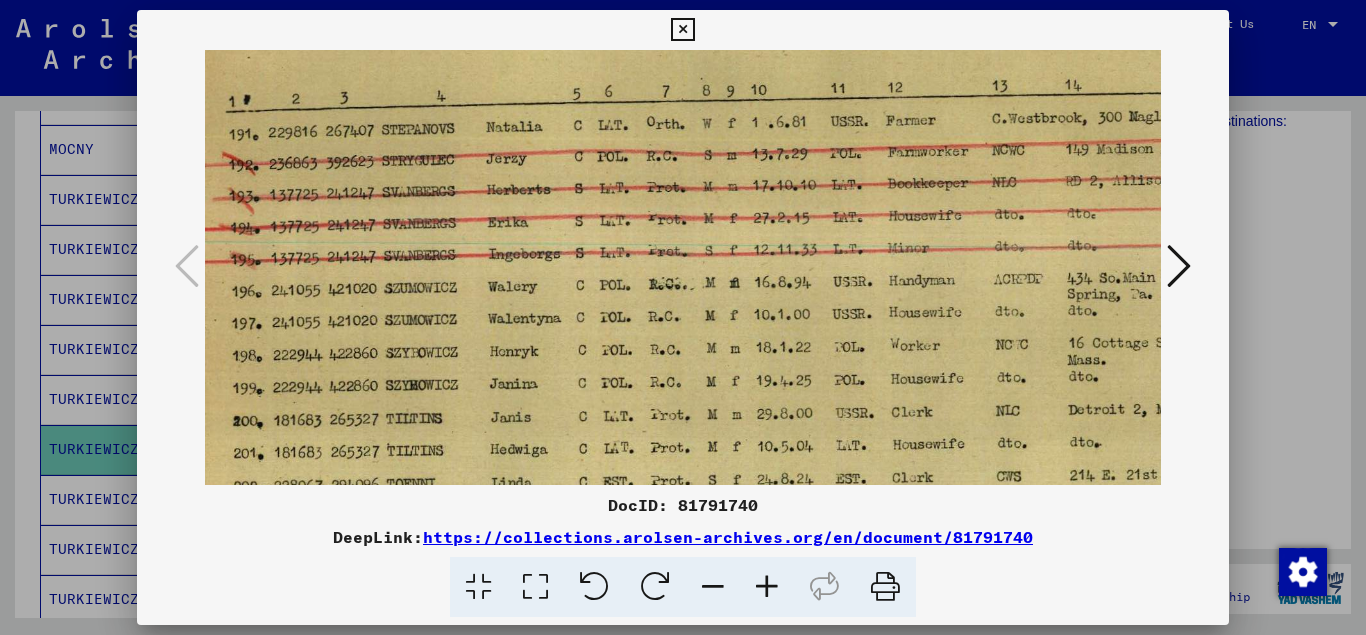 scroll, scrollTop: 87, scrollLeft: 41, axis: both 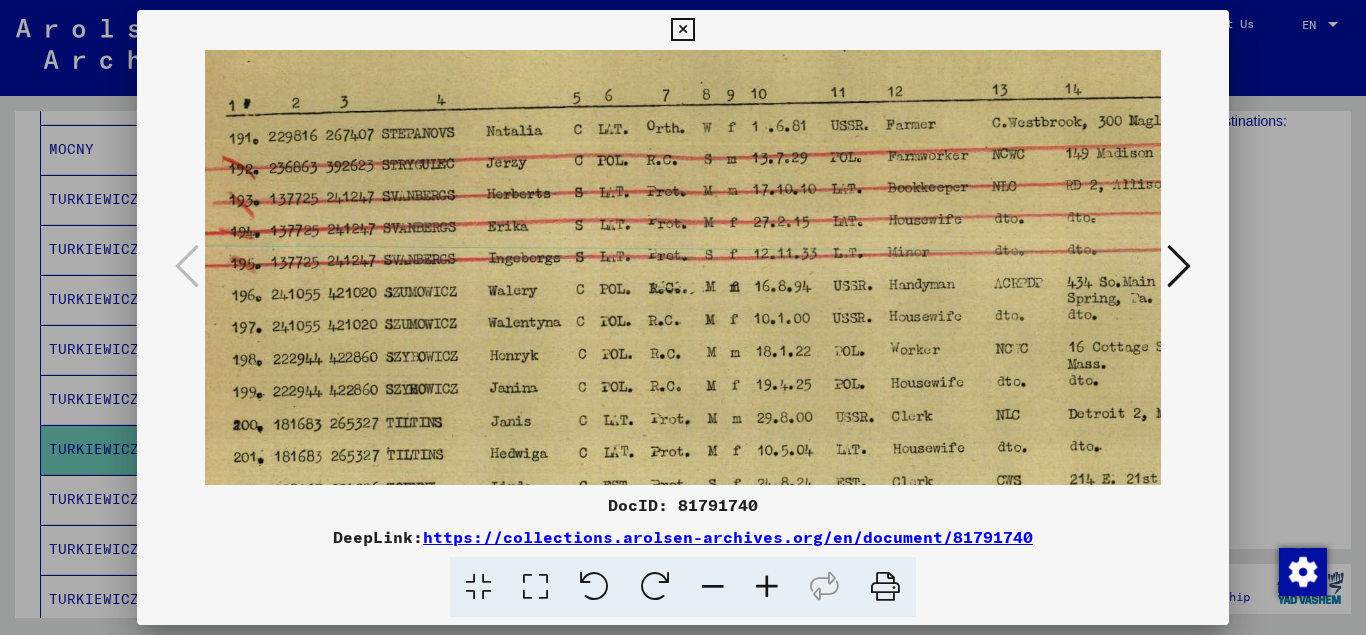 drag, startPoint x: 836, startPoint y: 423, endPoint x: 800, endPoint y: 530, distance: 112.89375 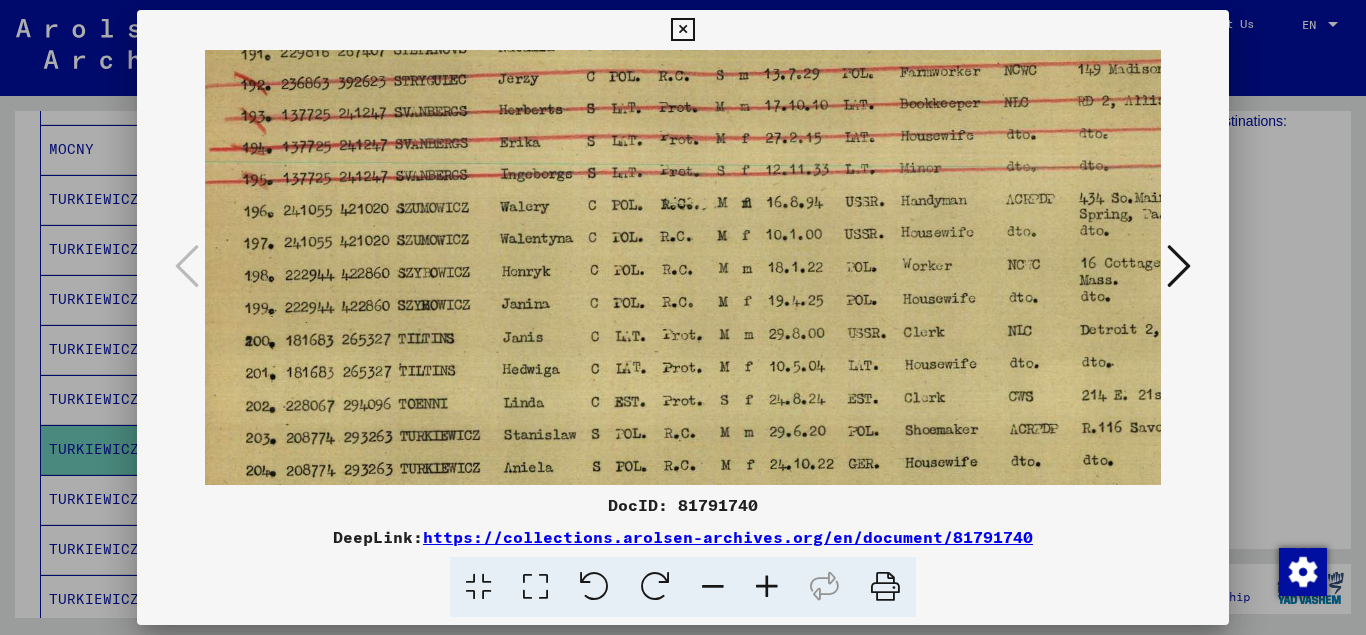 scroll, scrollTop: 190, scrollLeft: 12, axis: both 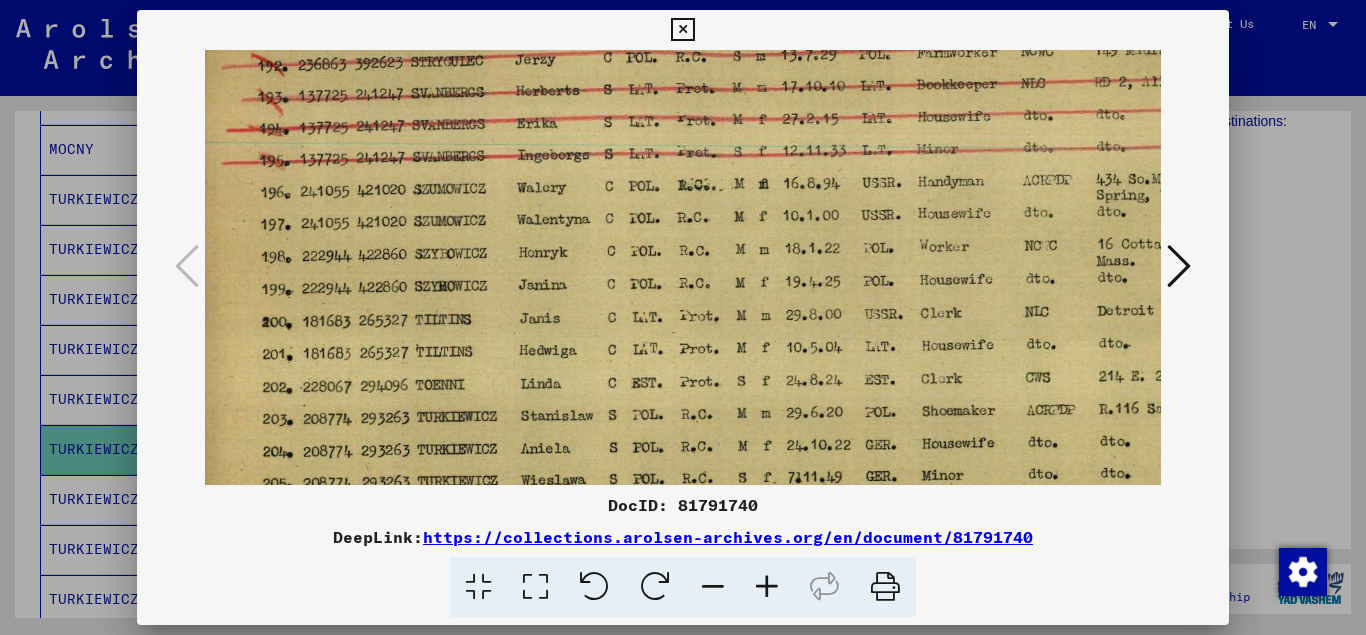drag, startPoint x: 769, startPoint y: 219, endPoint x: 798, endPoint y: 116, distance: 107.00467 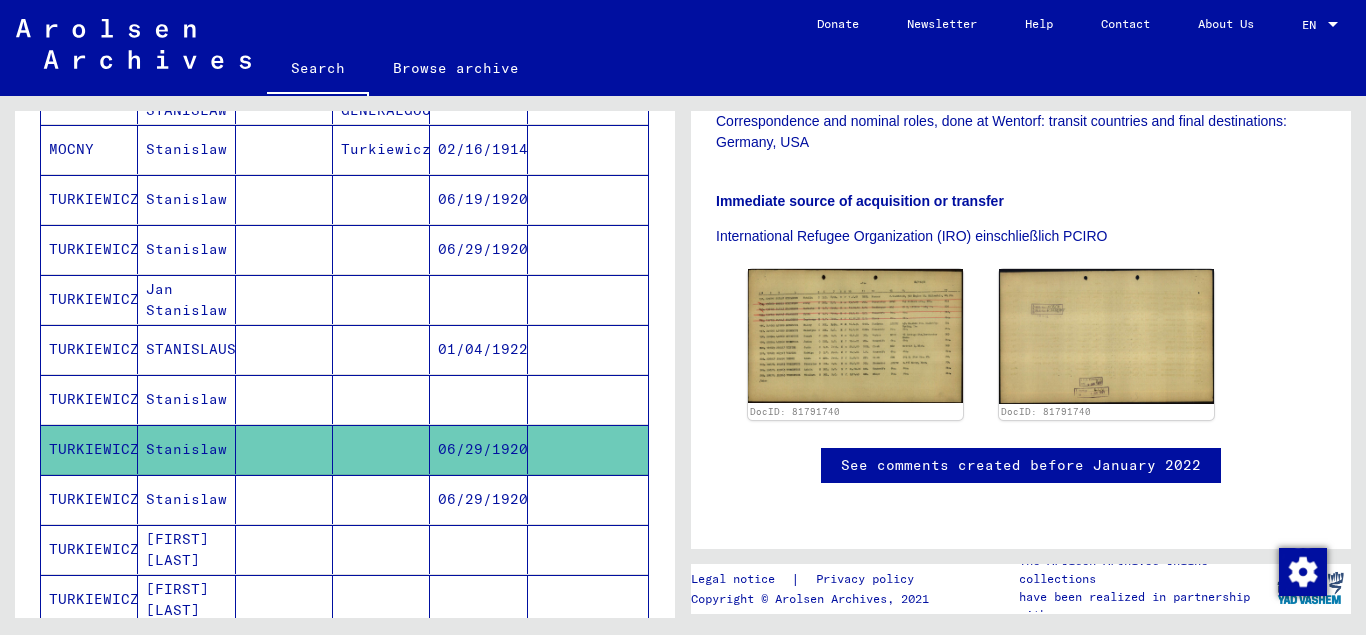 click on "Stanislaw" at bounding box center (186, 449) 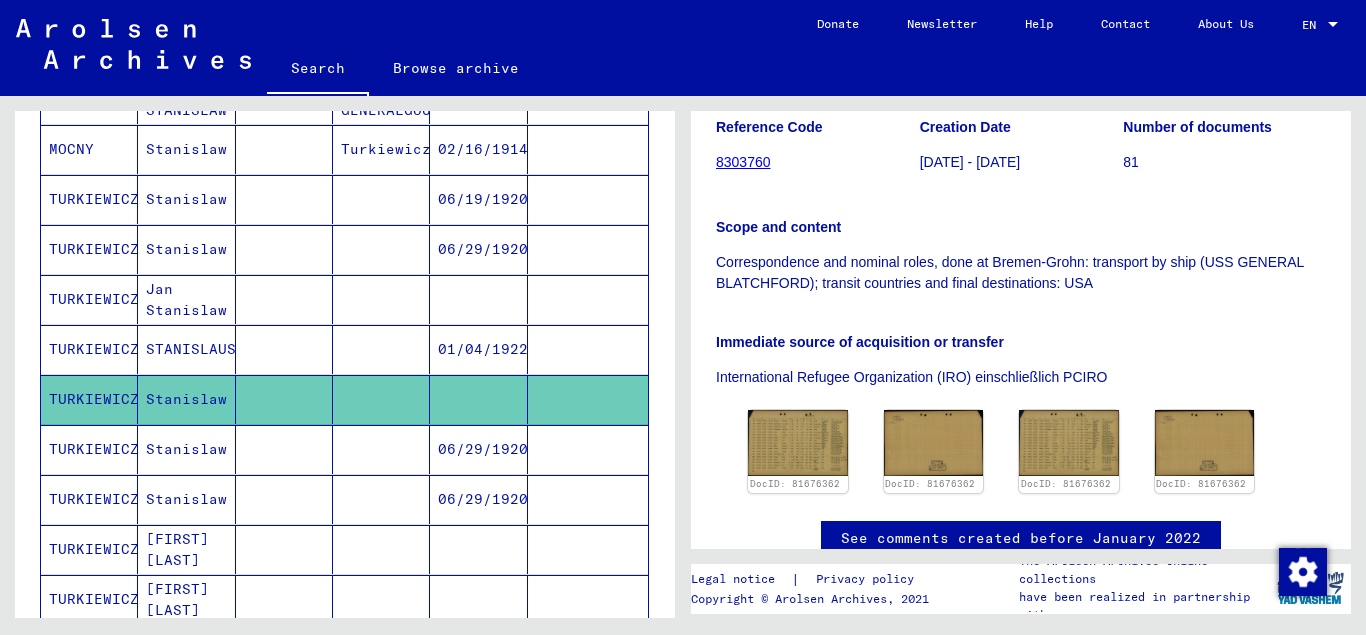 scroll, scrollTop: 342, scrollLeft: 0, axis: vertical 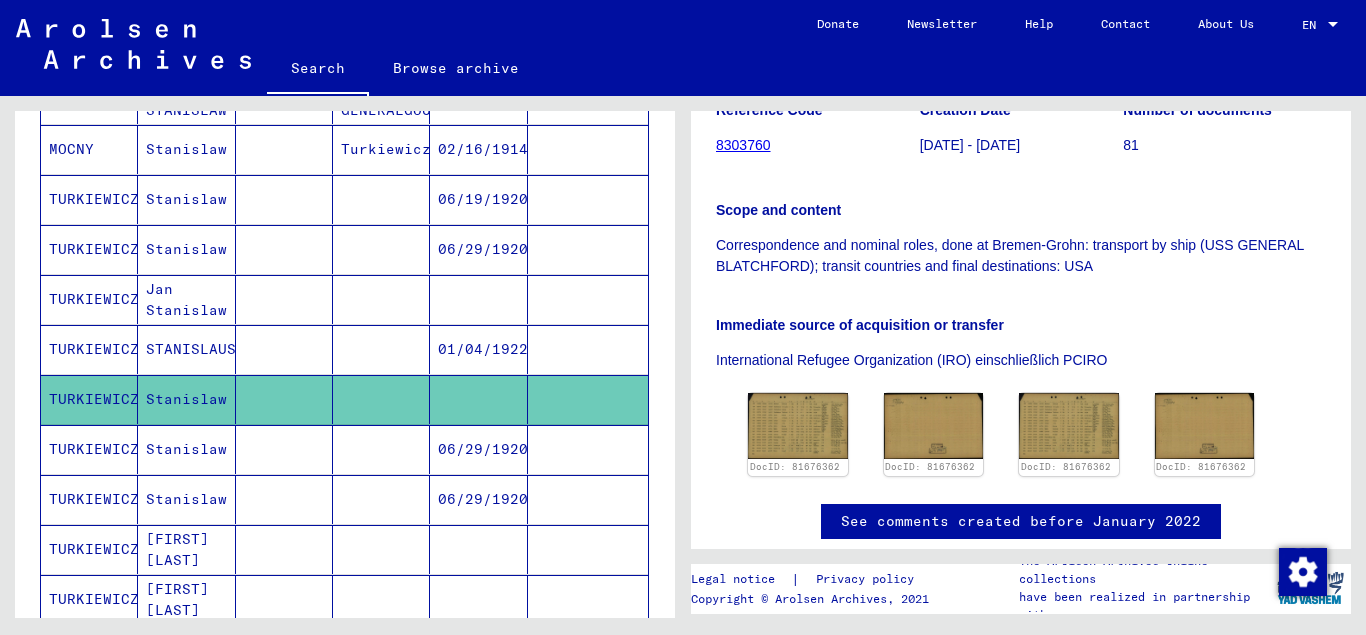 click on "STANISLAUS" at bounding box center [186, 399] 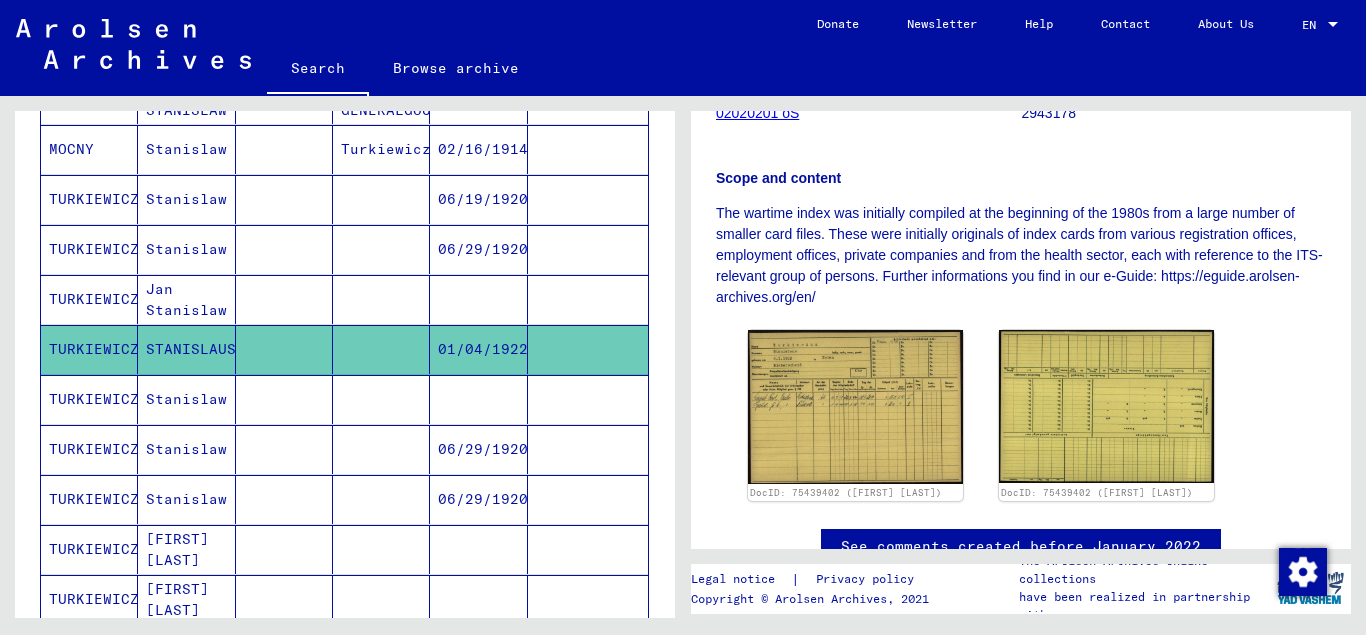scroll, scrollTop: 390, scrollLeft: 0, axis: vertical 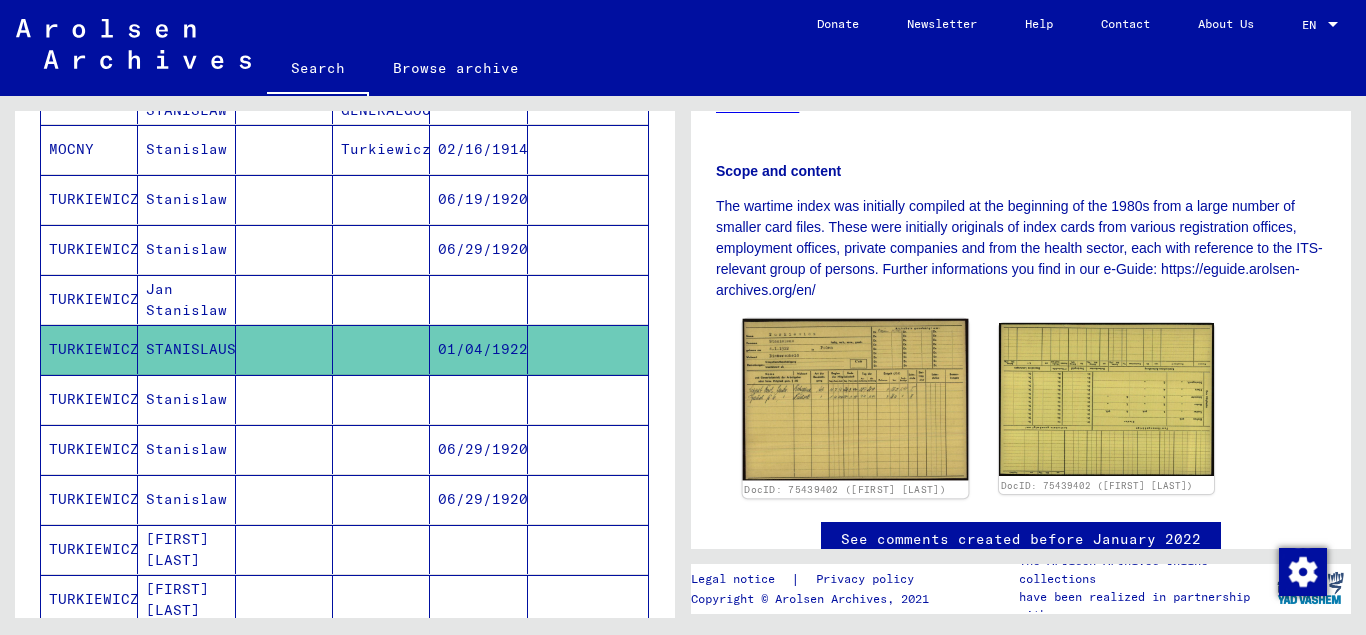 click 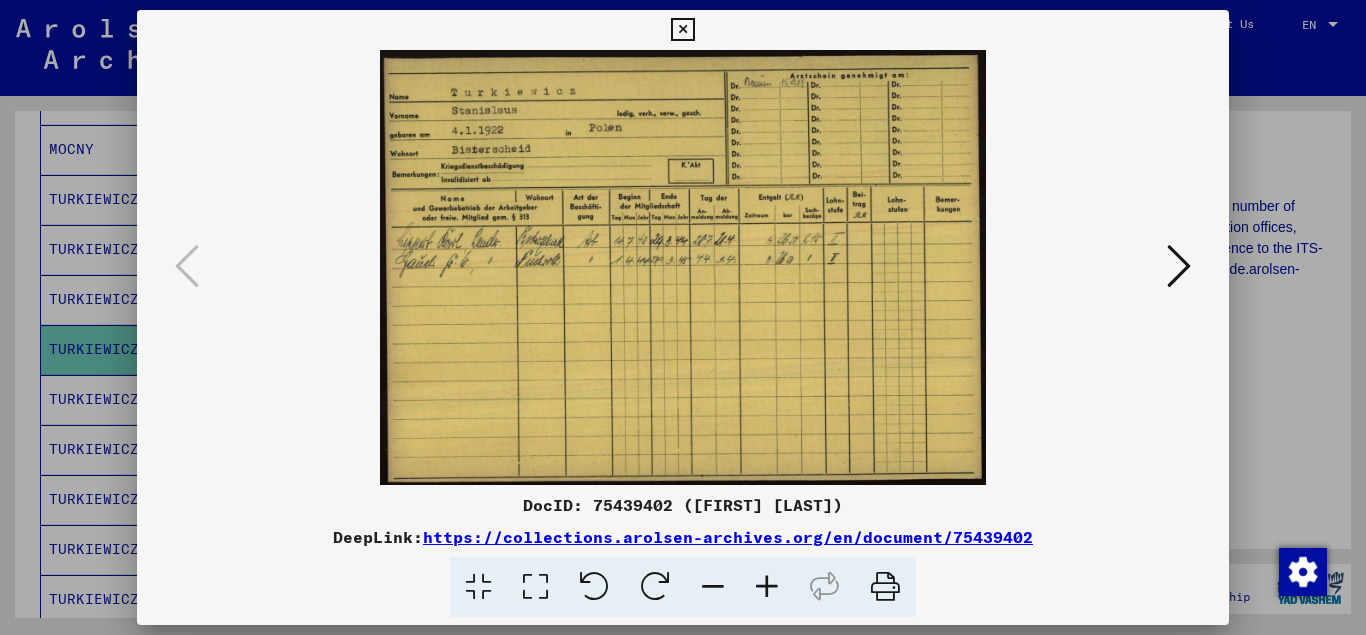 click at bounding box center [767, 587] 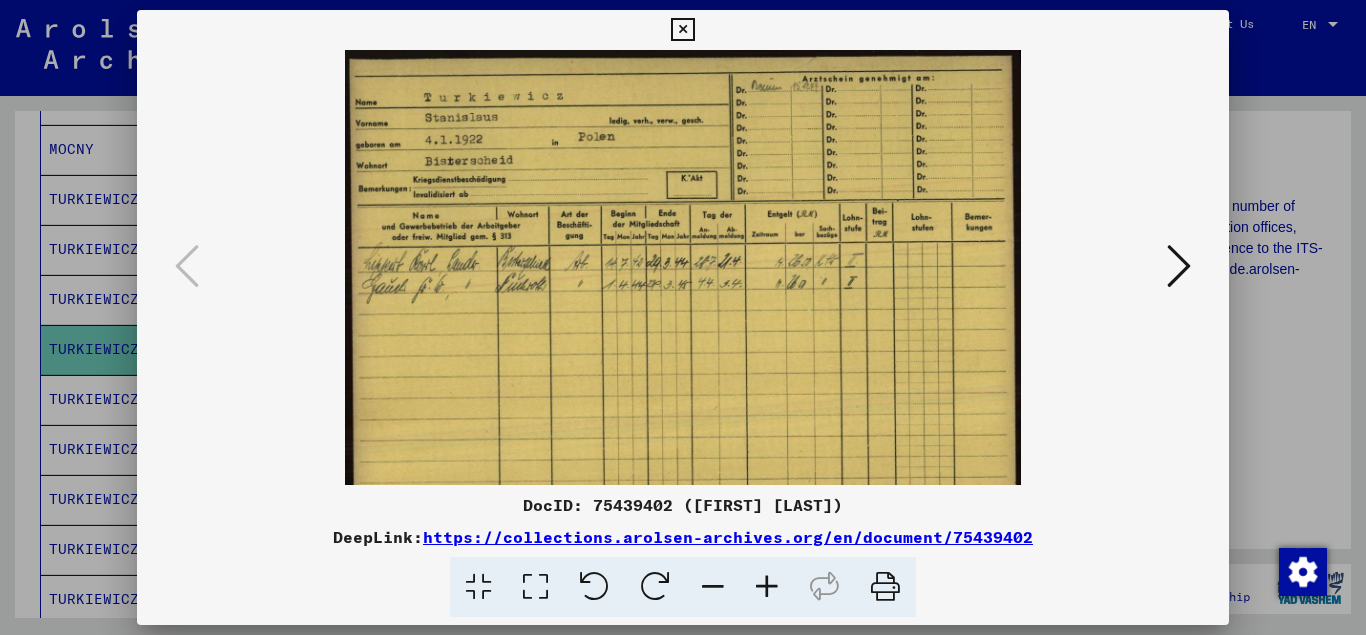click at bounding box center (767, 587) 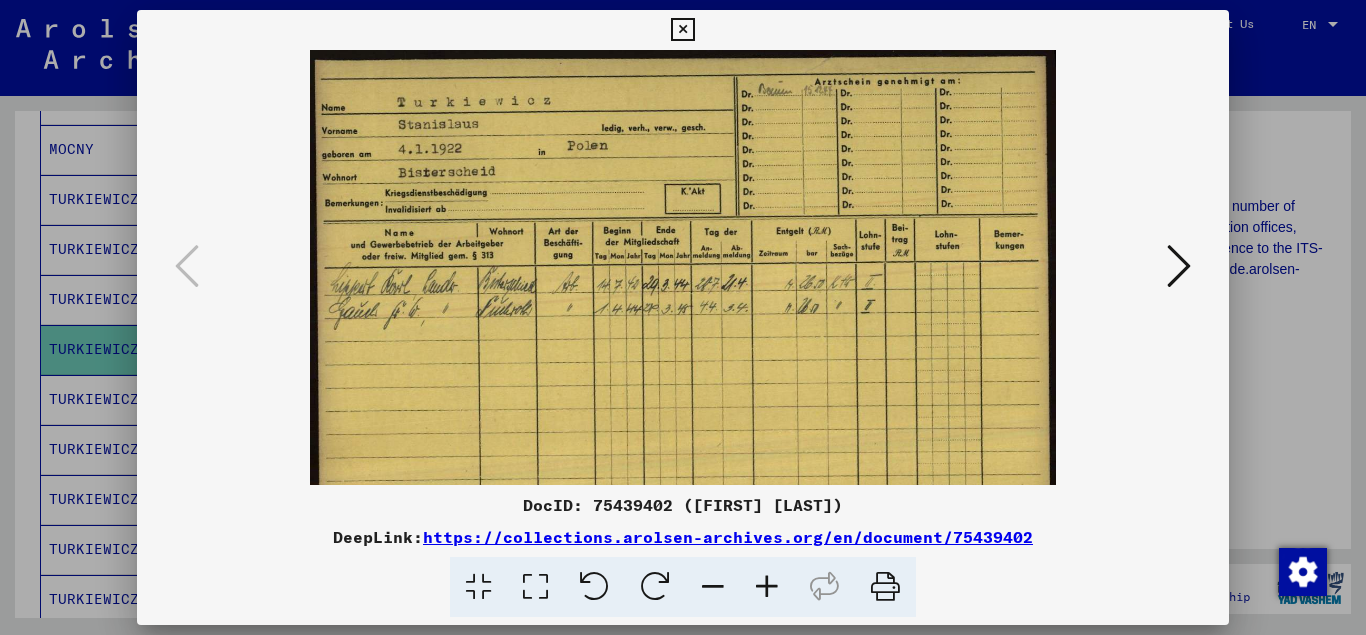 click at bounding box center [767, 587] 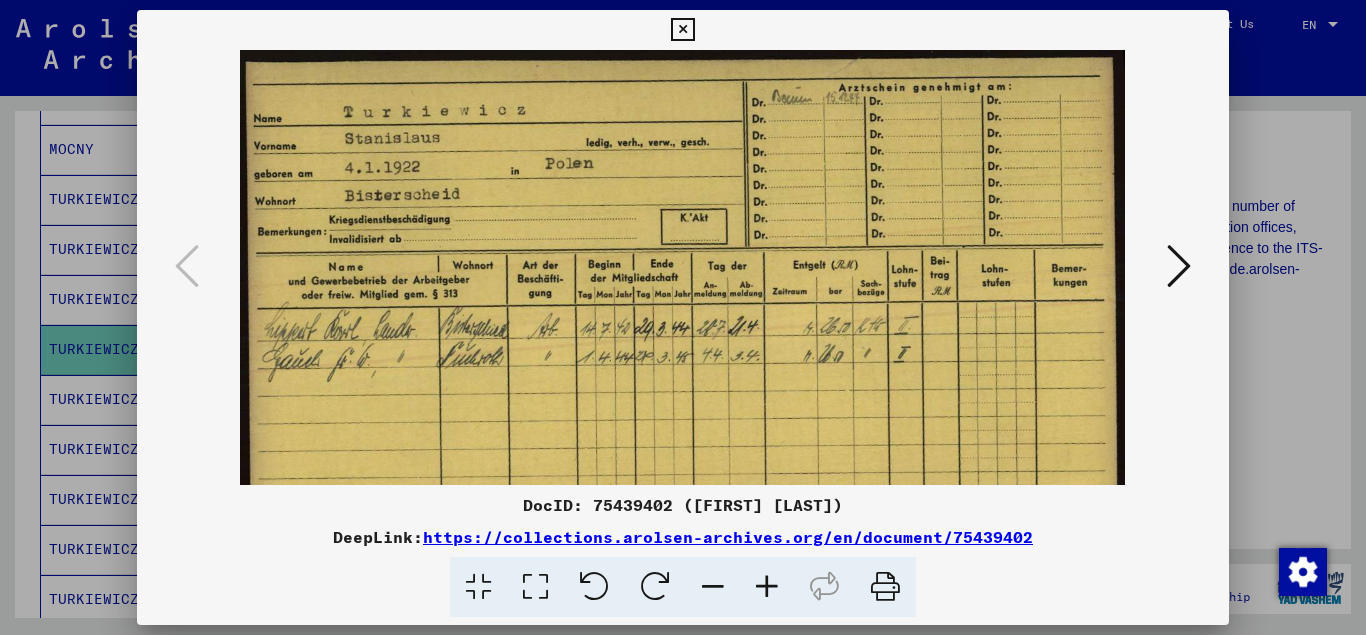 click at bounding box center [767, 587] 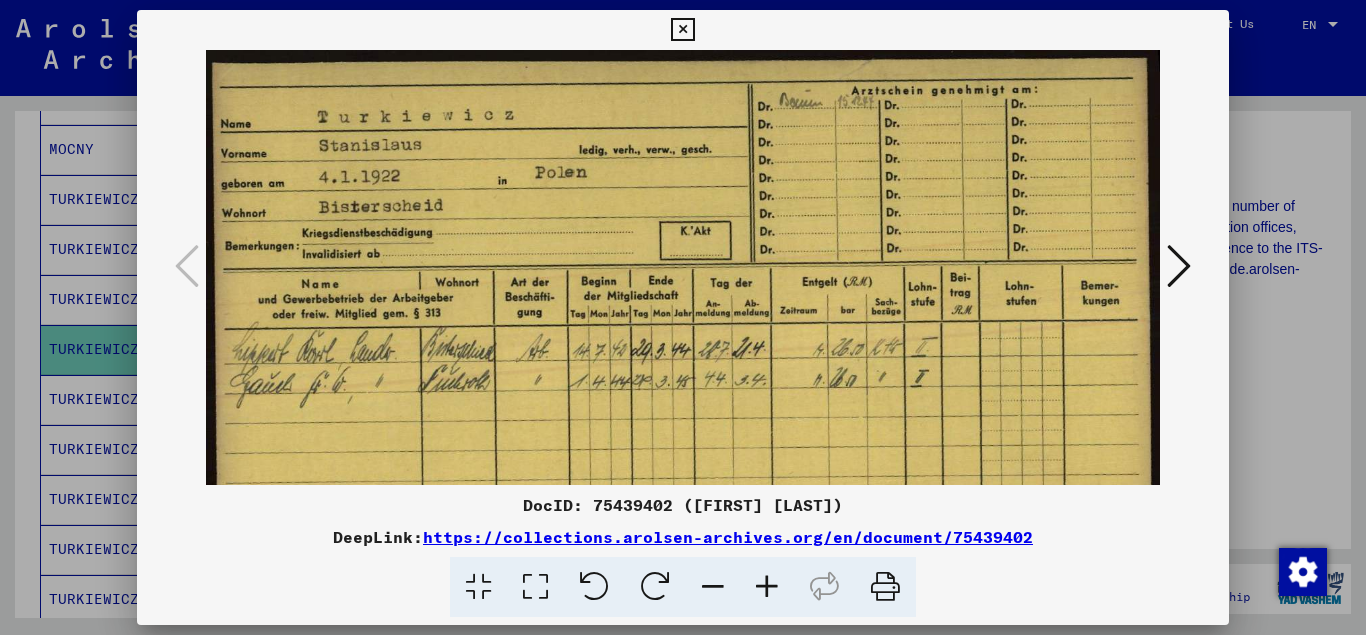 click at bounding box center [767, 587] 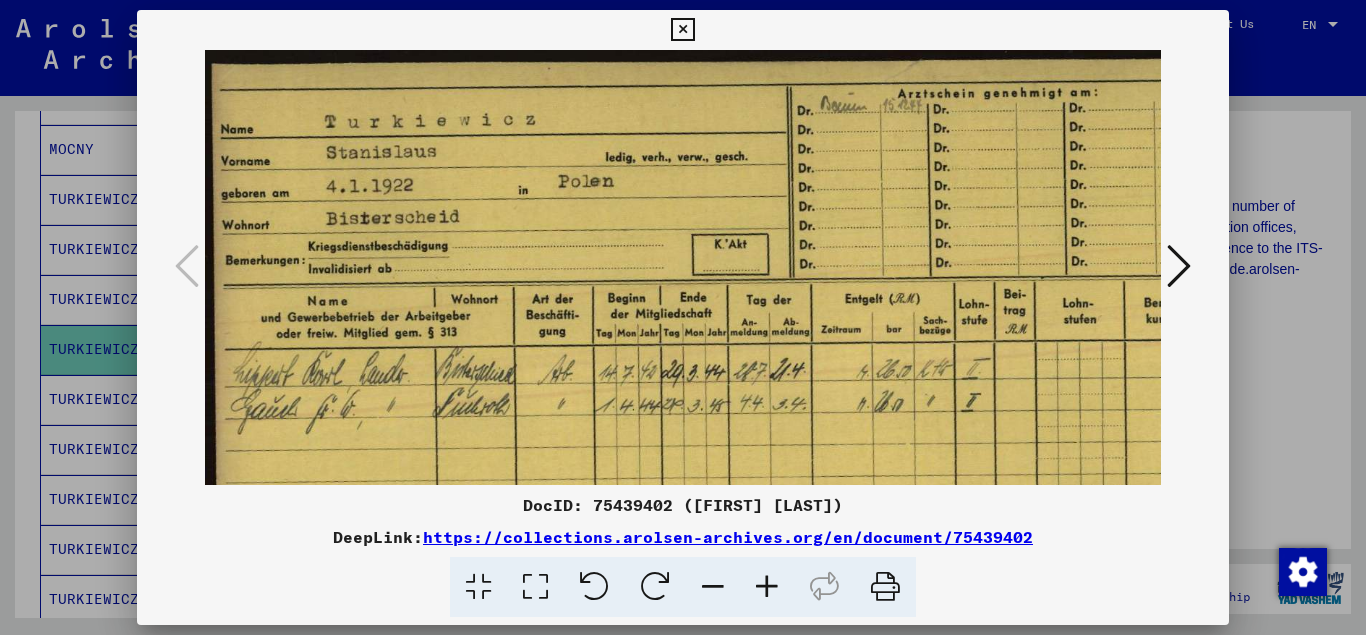 click at bounding box center [767, 587] 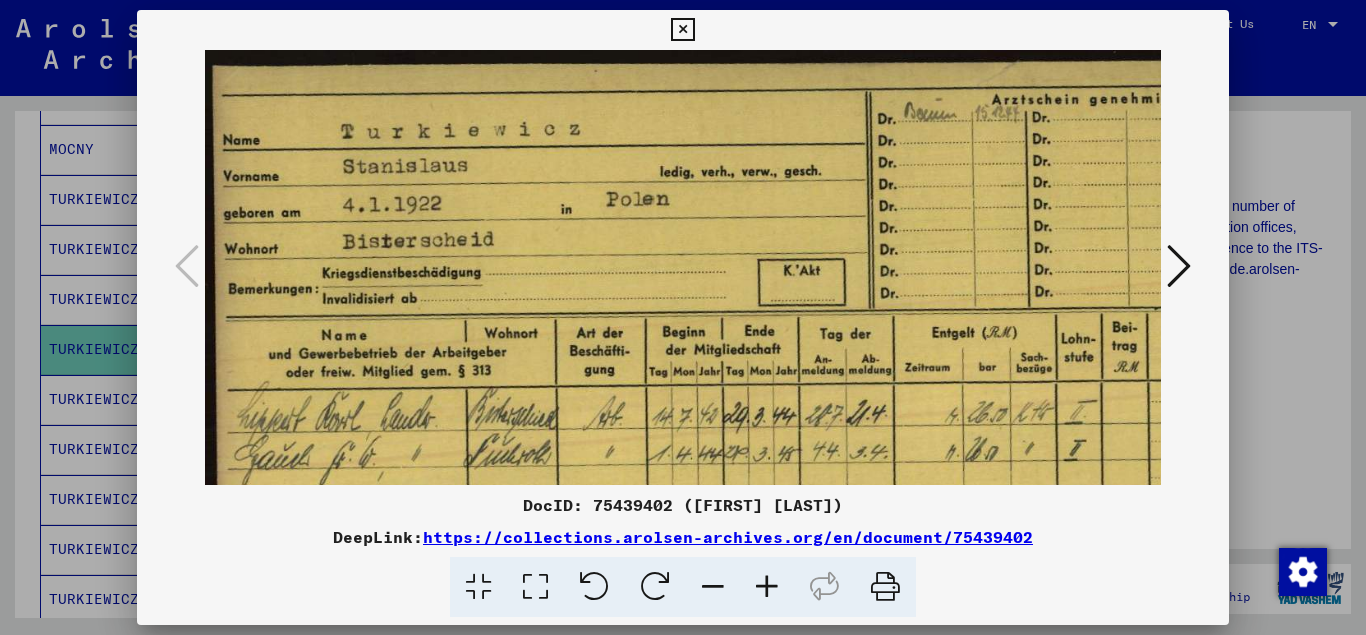 click at bounding box center [767, 587] 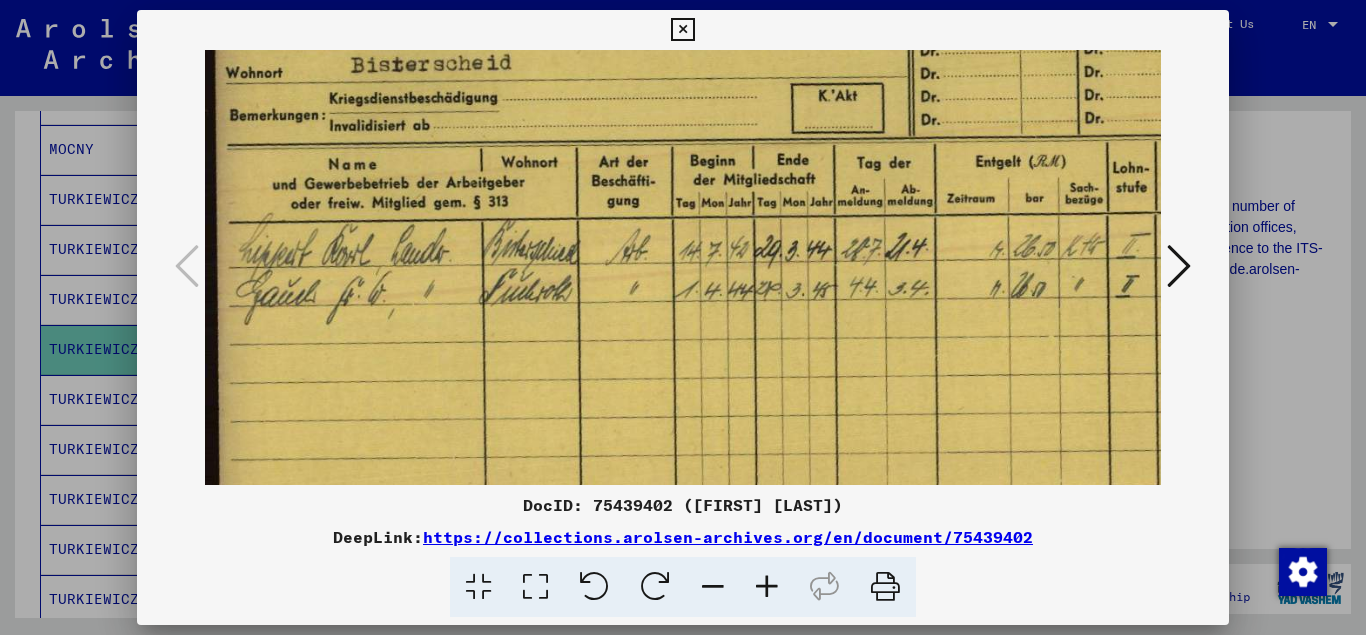 scroll, scrollTop: 190, scrollLeft: 0, axis: vertical 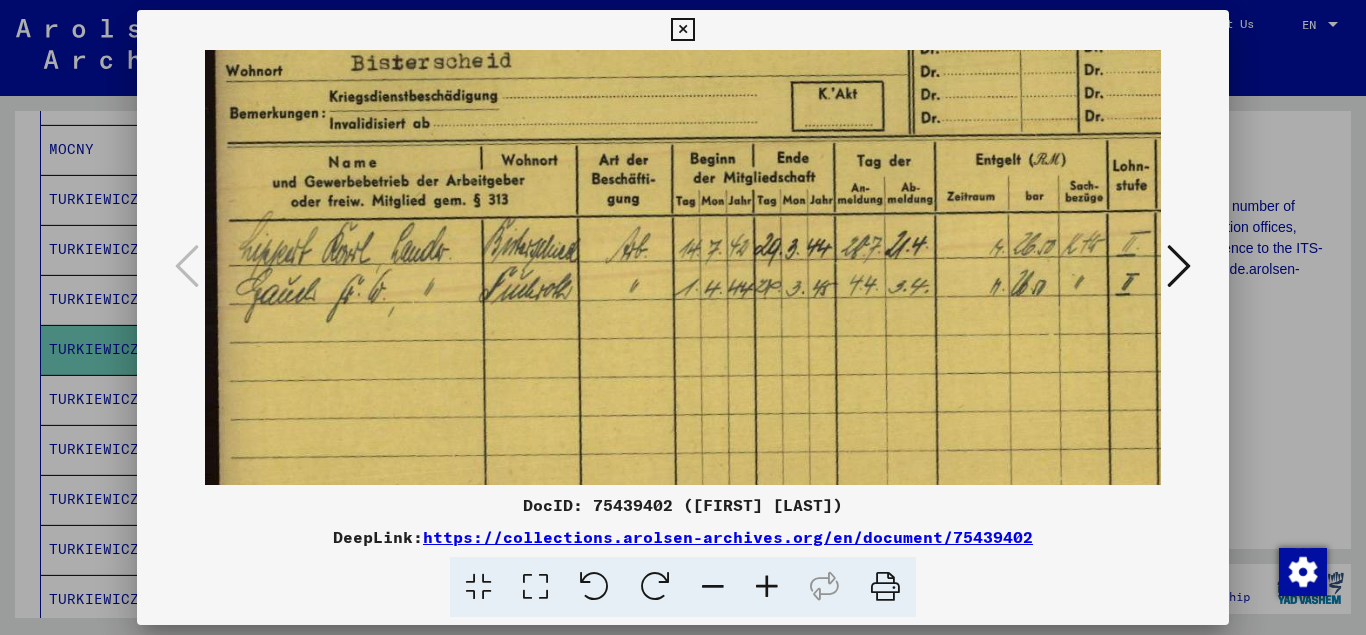 drag, startPoint x: 543, startPoint y: 353, endPoint x: 673, endPoint y: 163, distance: 230.21729 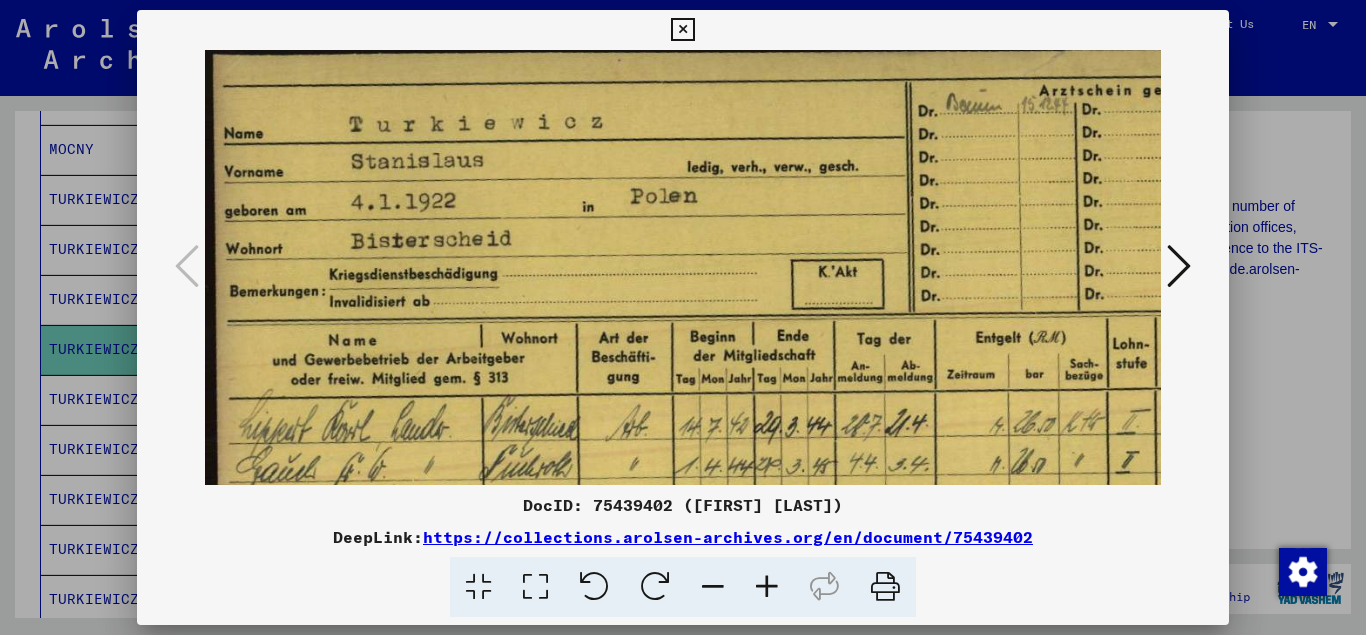 scroll, scrollTop: 0, scrollLeft: 0, axis: both 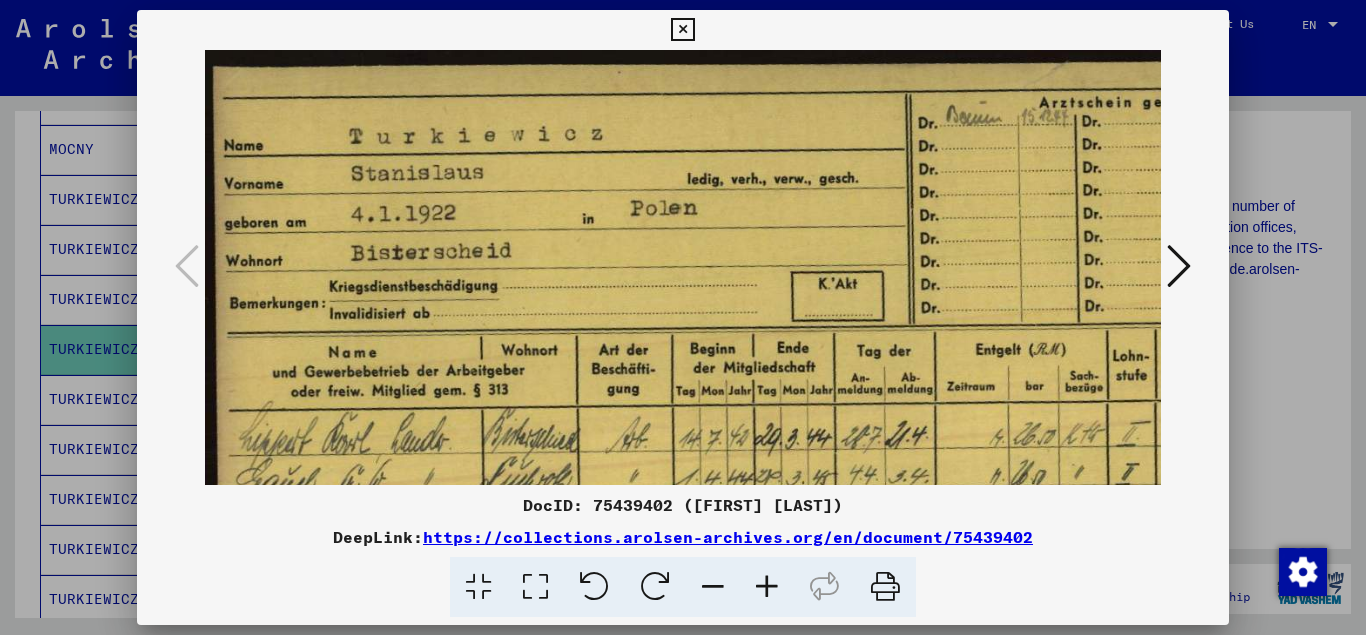 drag, startPoint x: 651, startPoint y: 65, endPoint x: 683, endPoint y: 280, distance: 217.36835 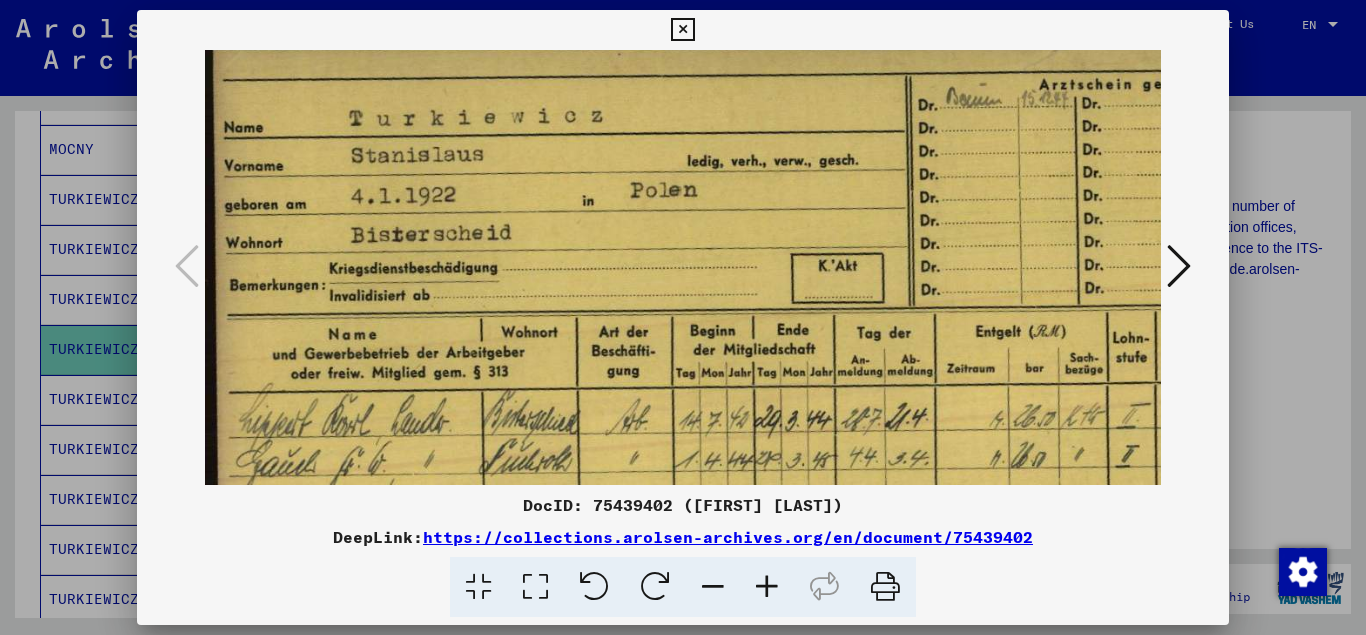 scroll, scrollTop: 0, scrollLeft: 32, axis: horizontal 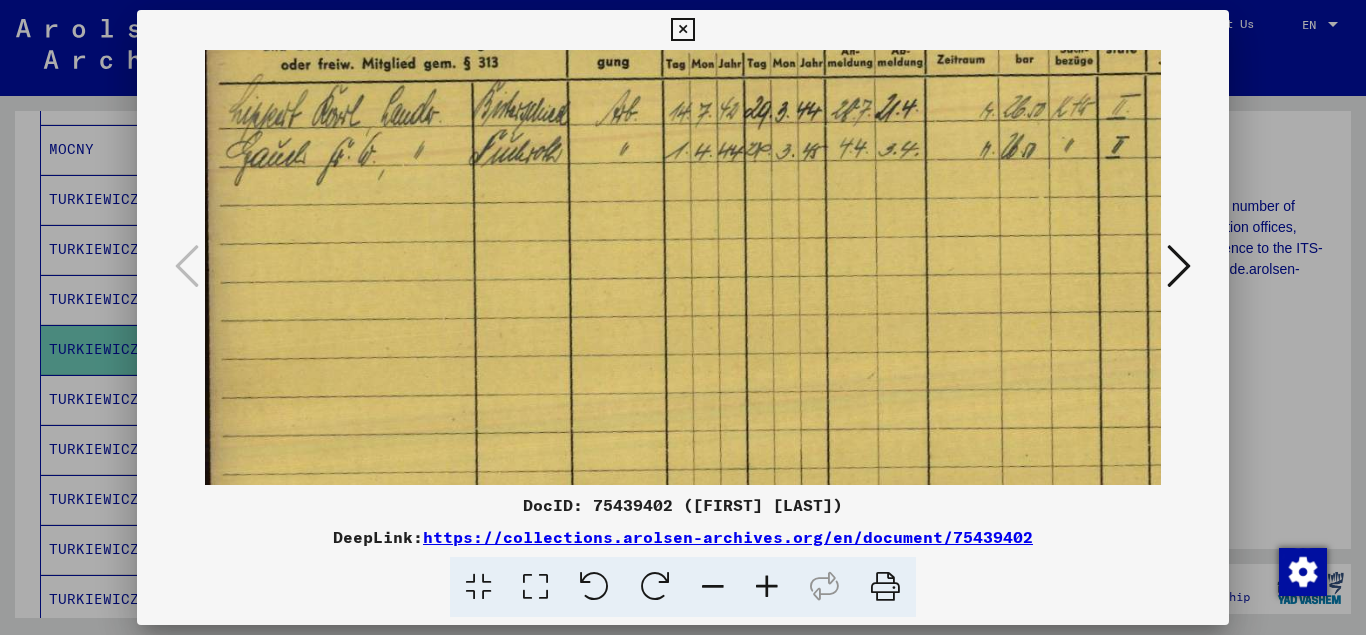 drag, startPoint x: 734, startPoint y: 141, endPoint x: 818, endPoint y: 46, distance: 126.81088 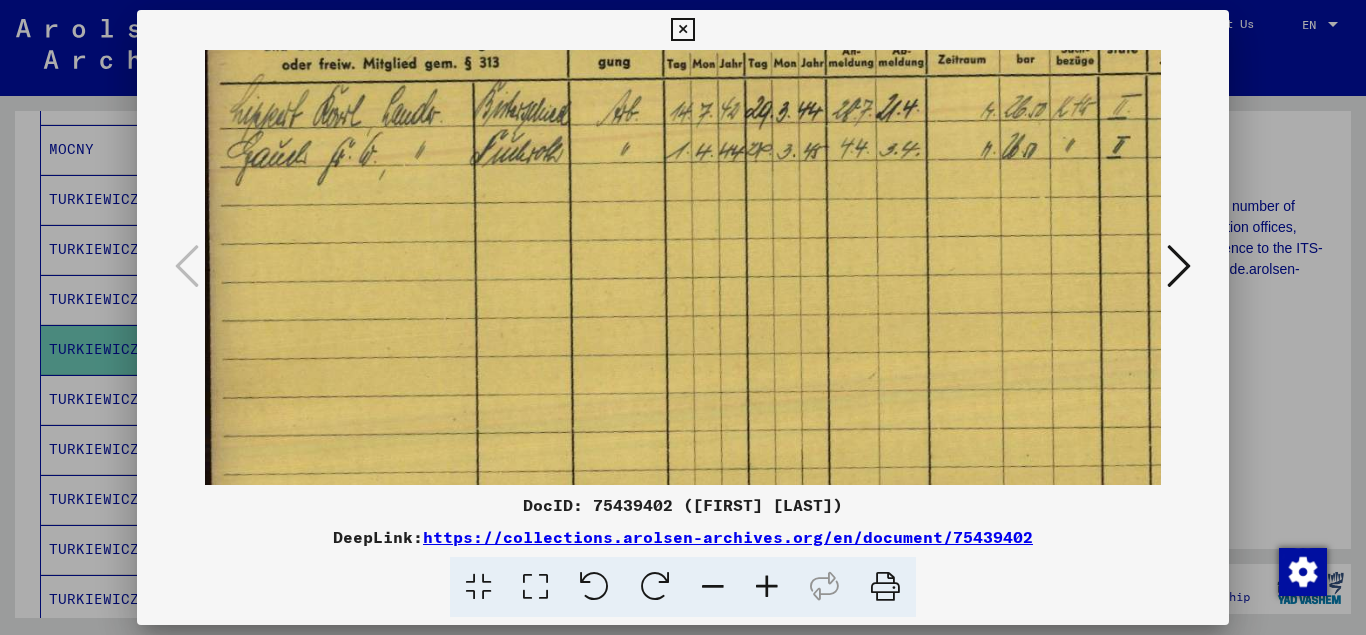 drag, startPoint x: 818, startPoint y: 46, endPoint x: 891, endPoint y: 65, distance: 75.43209 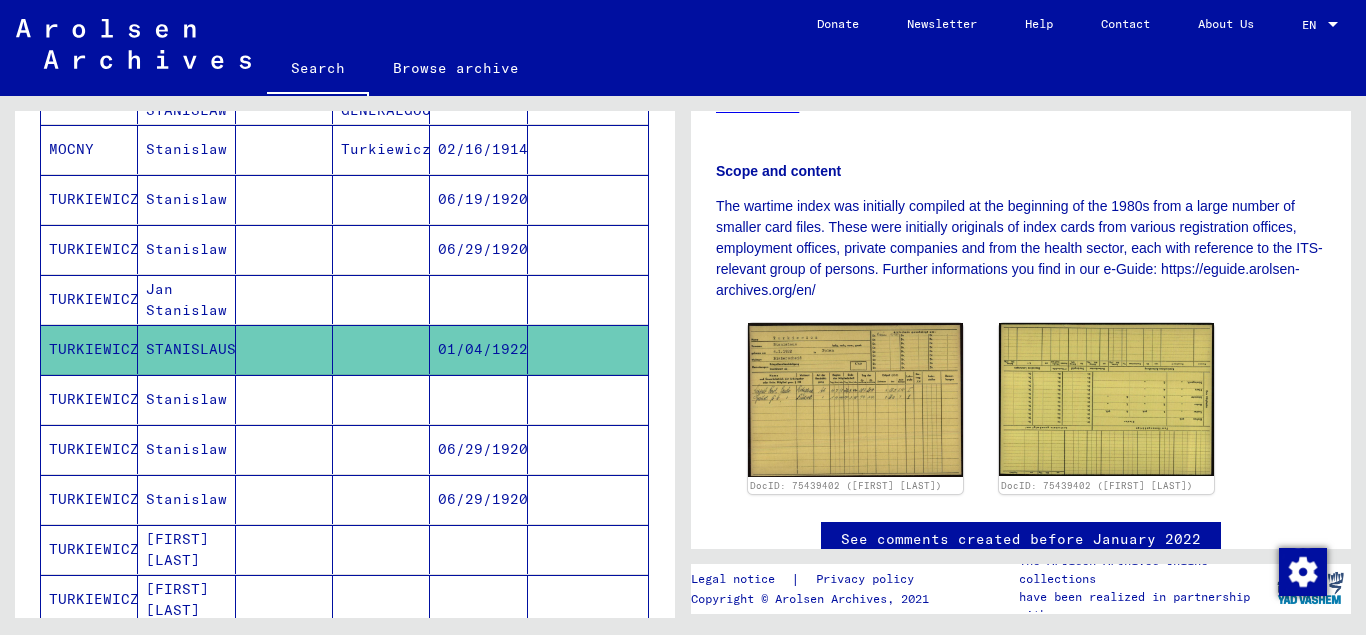 drag, startPoint x: 1127, startPoint y: 135, endPoint x: 1254, endPoint y: 213, distance: 149.04027 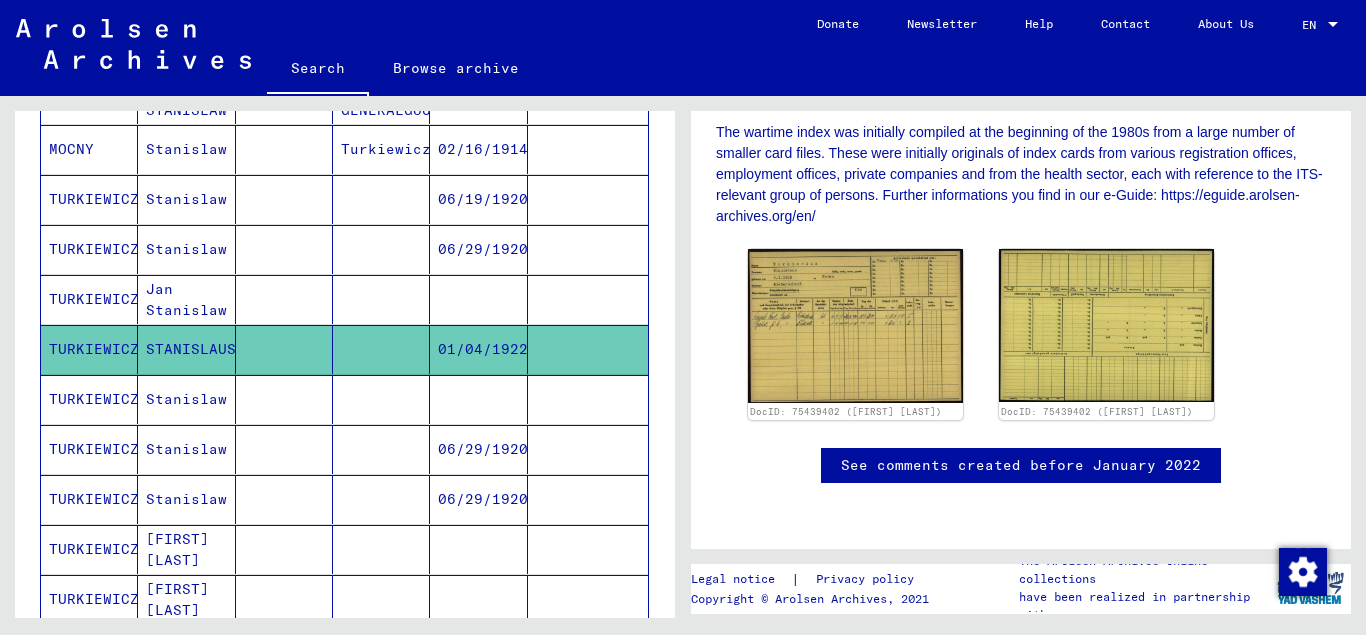 scroll, scrollTop: 1005, scrollLeft: 0, axis: vertical 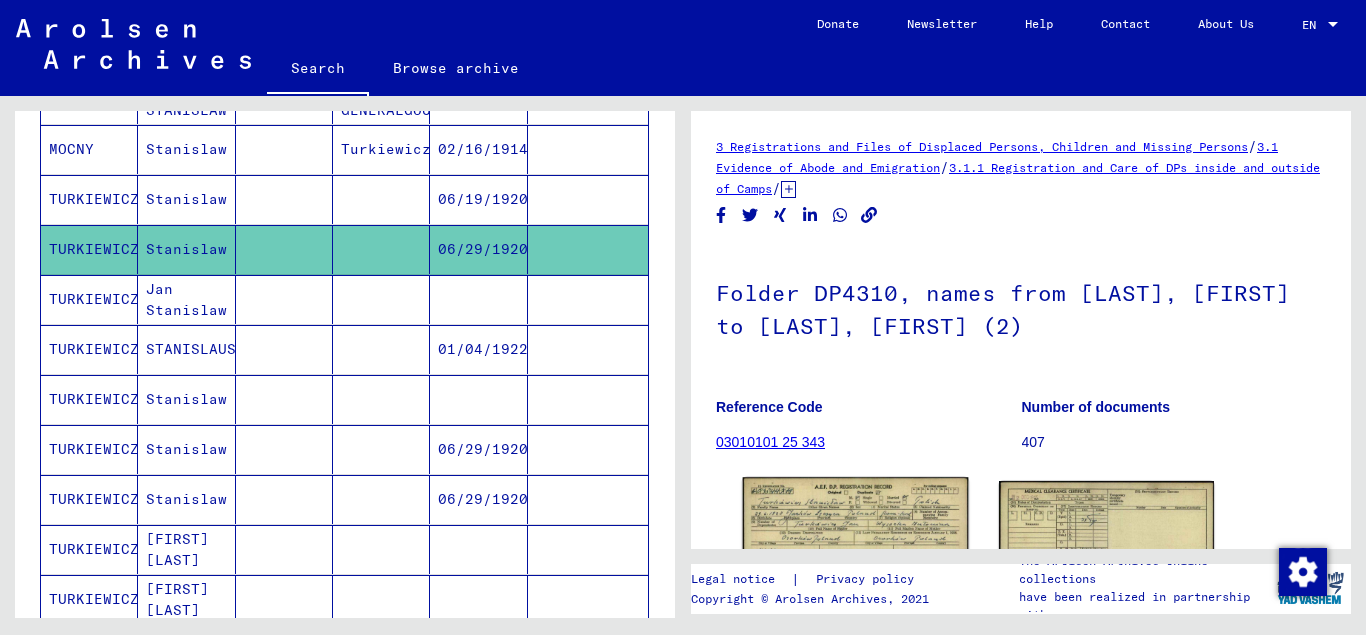click 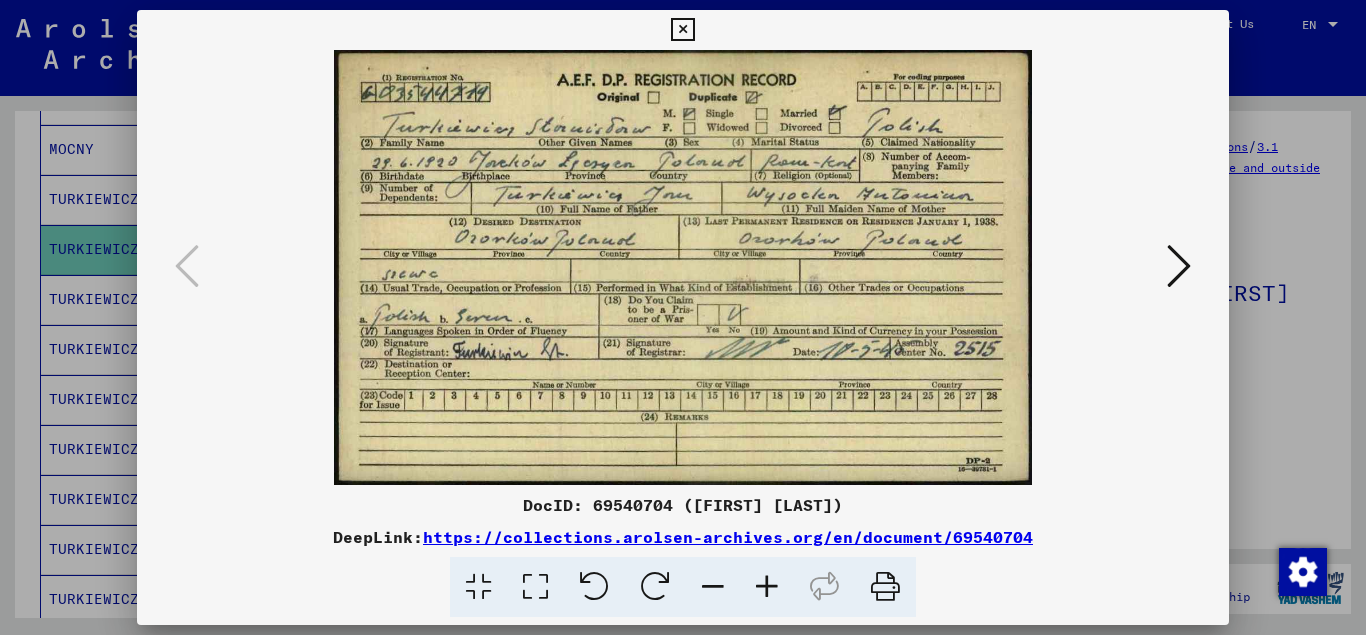 click at bounding box center (682, 30) 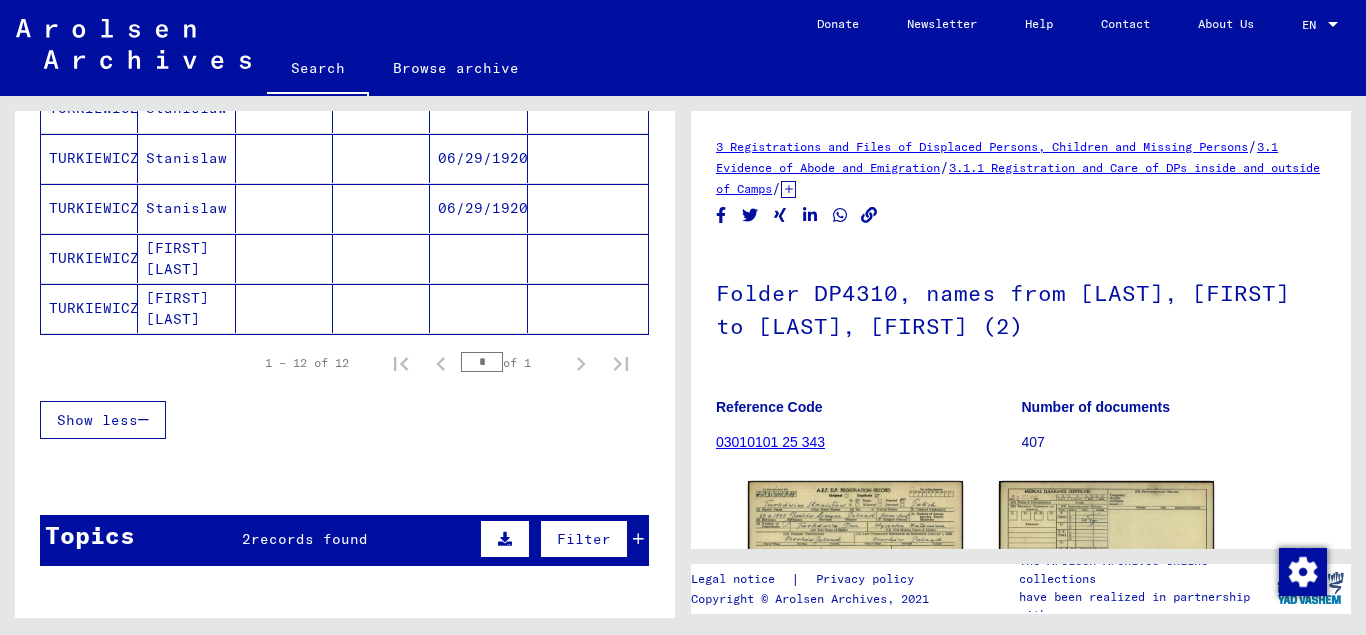 scroll, scrollTop: 674, scrollLeft: 0, axis: vertical 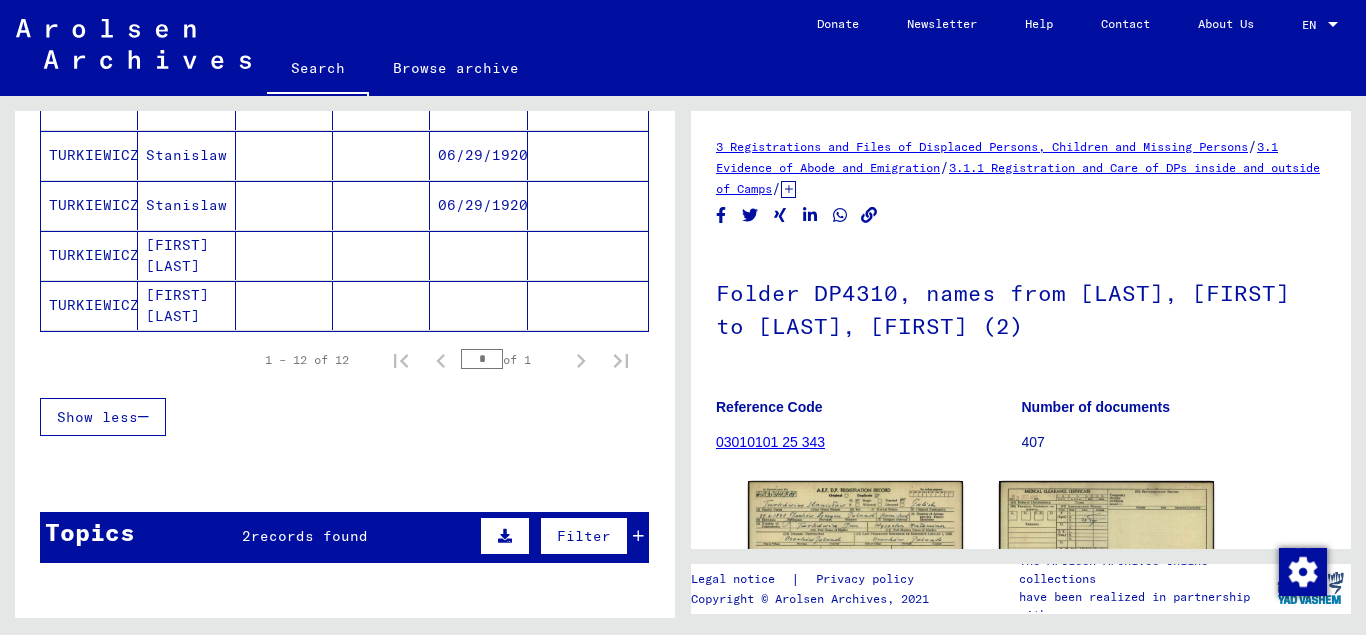 click on "[FIRST] [LAST]" at bounding box center [186, 305] 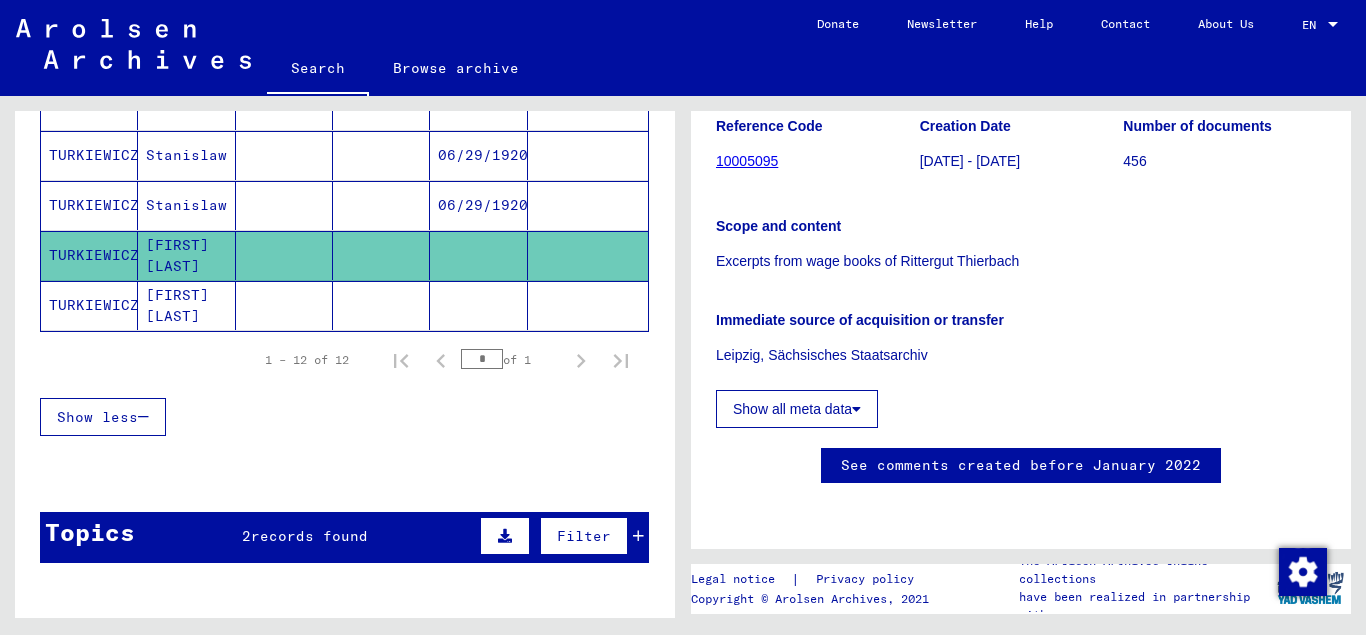 scroll, scrollTop: 0, scrollLeft: 0, axis: both 